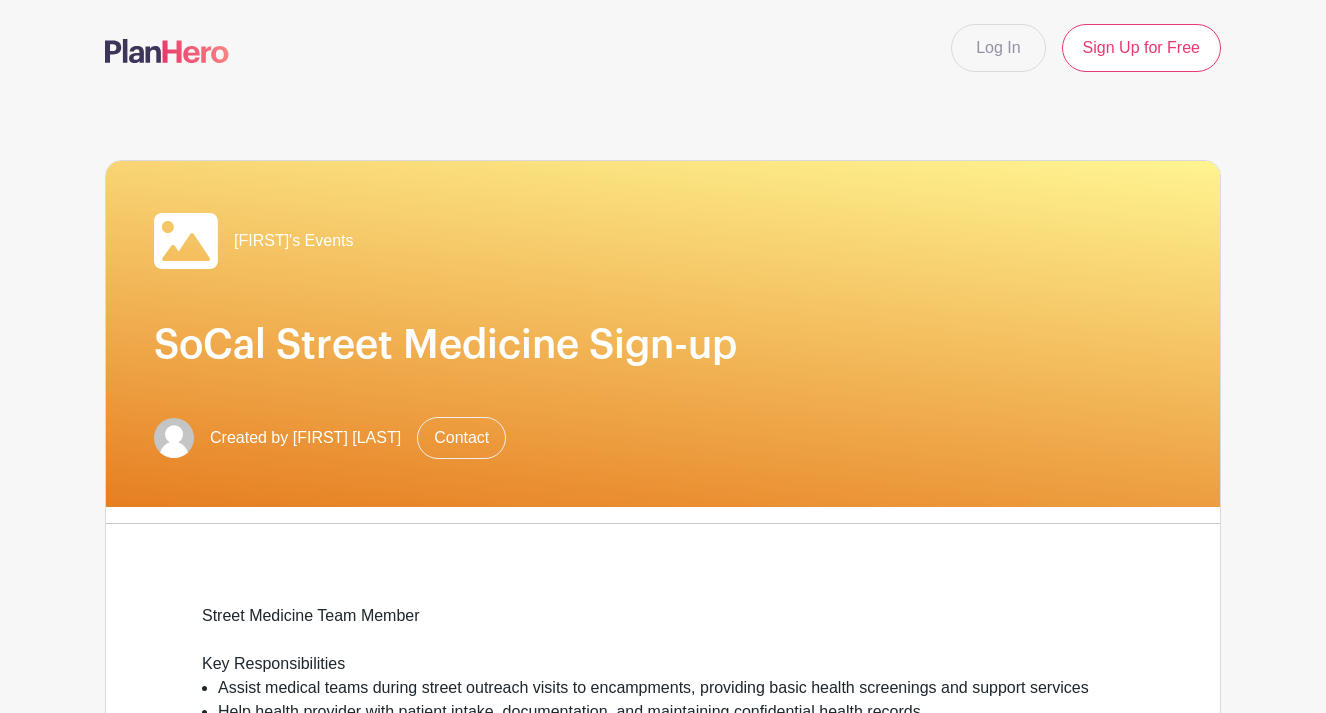 scroll, scrollTop: 914, scrollLeft: 0, axis: vertical 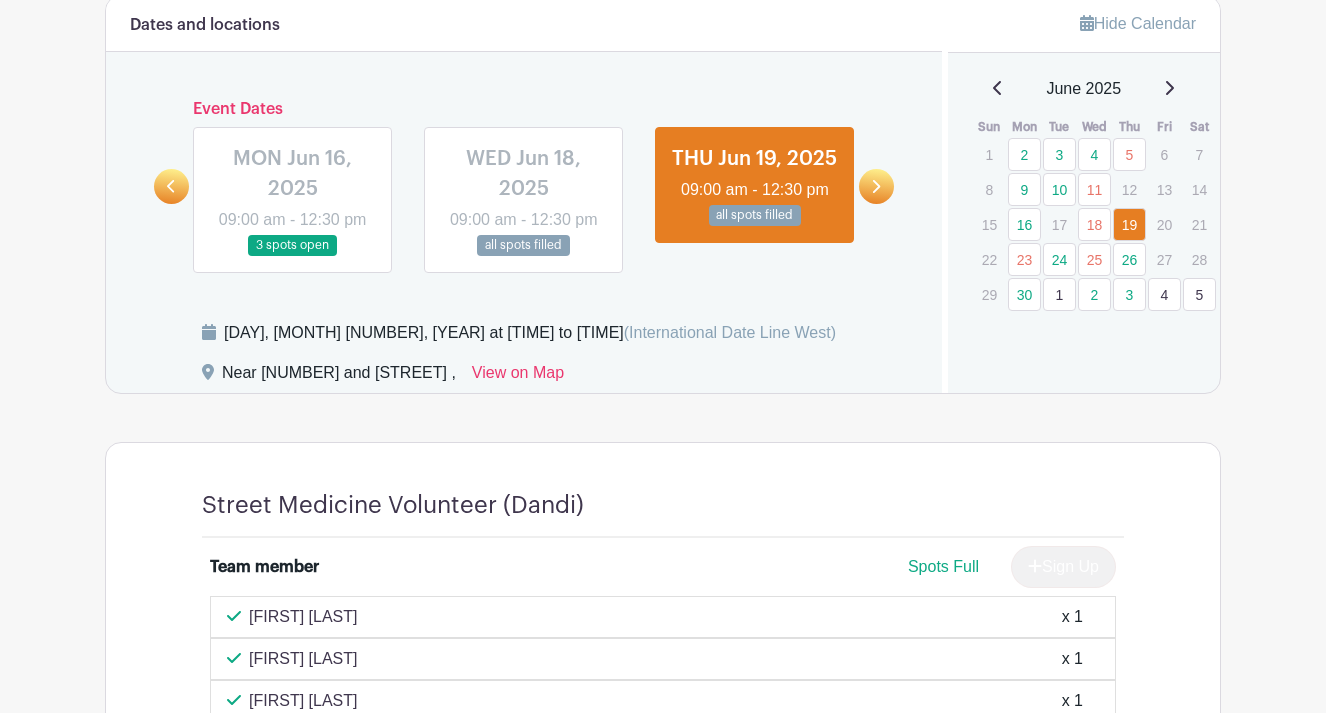 click 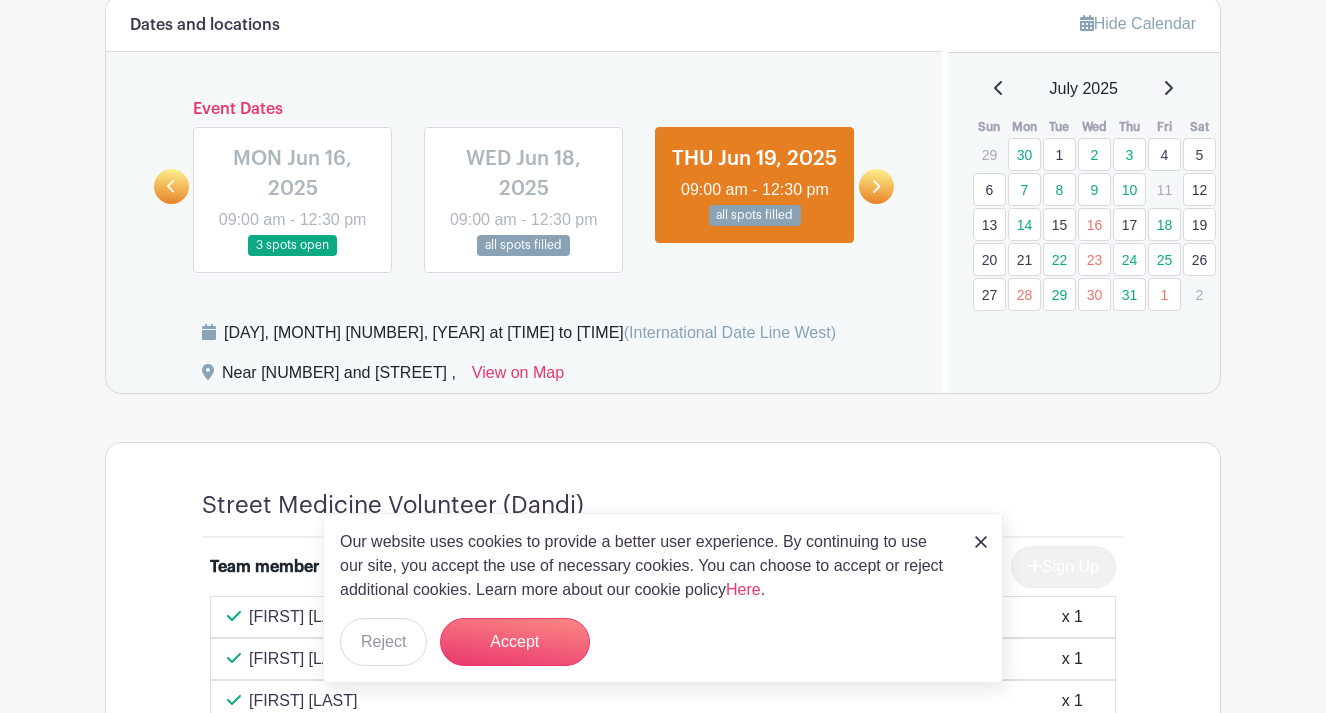click 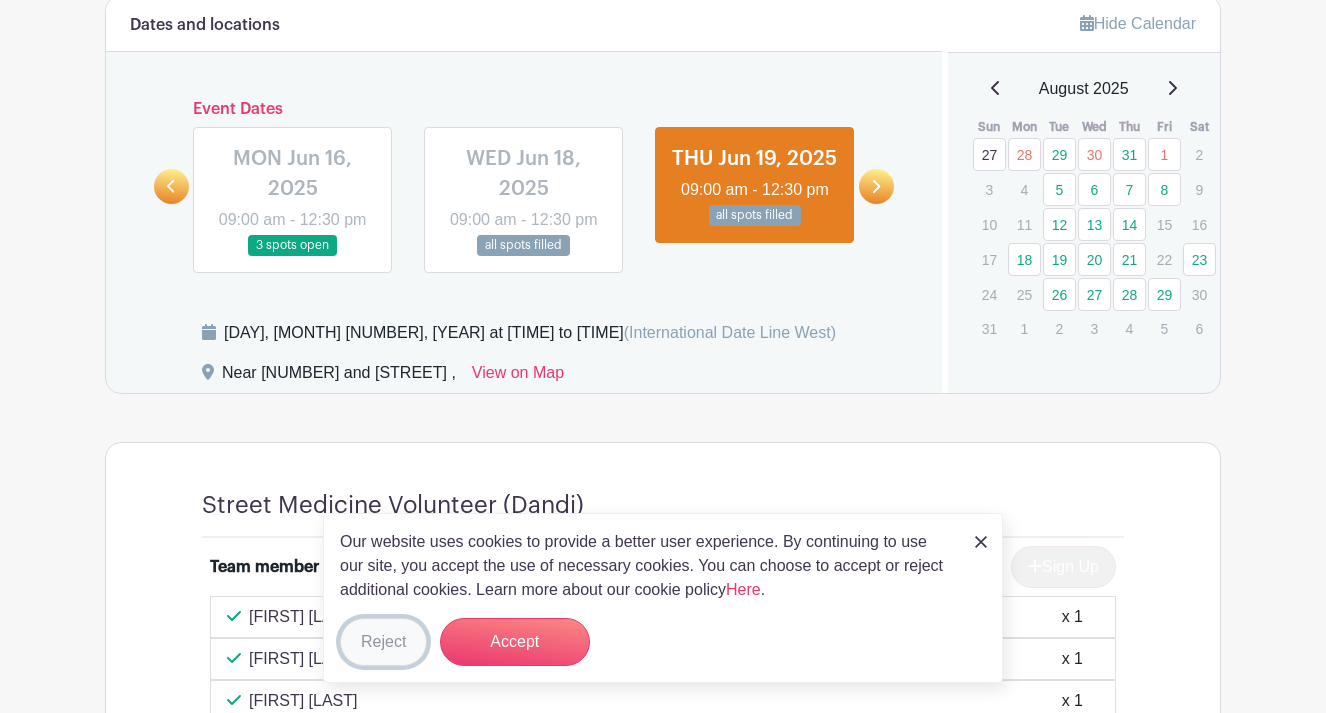 click on "Reject" at bounding box center (383, 642) 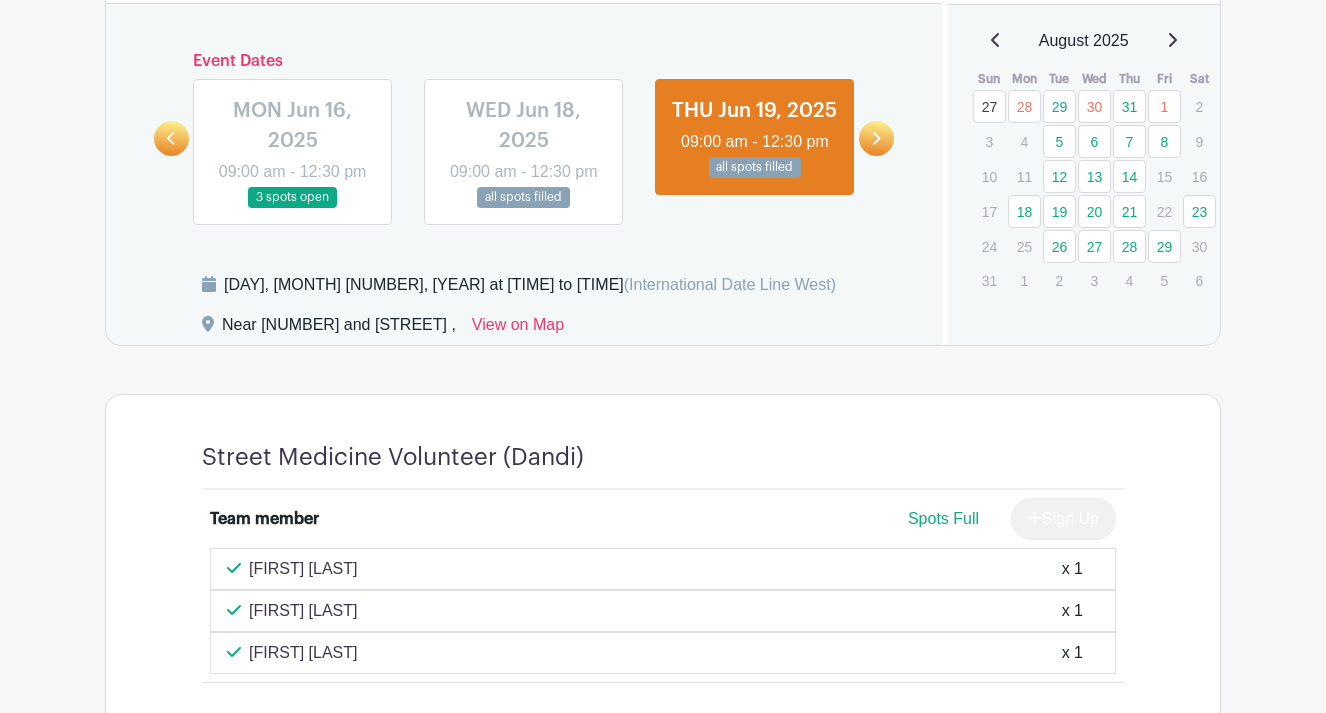 scroll, scrollTop: 961, scrollLeft: 0, axis: vertical 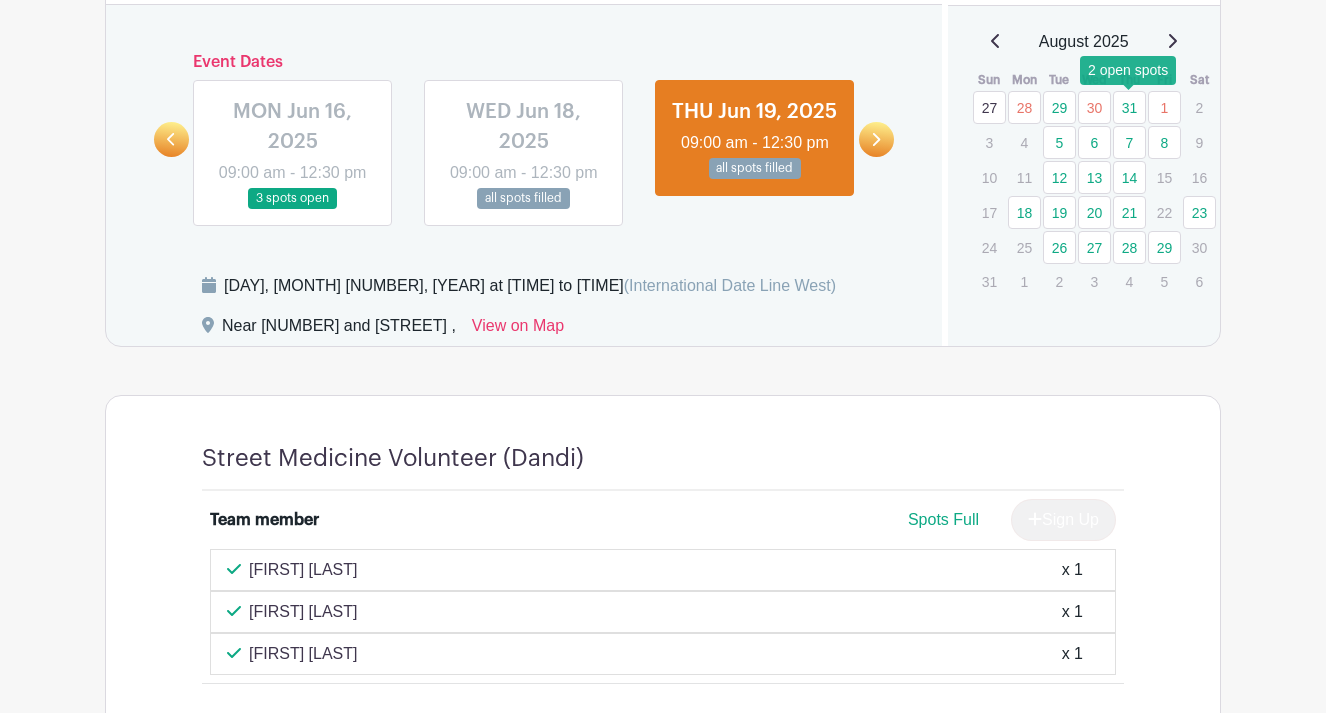 click on "31" at bounding box center (1129, 107) 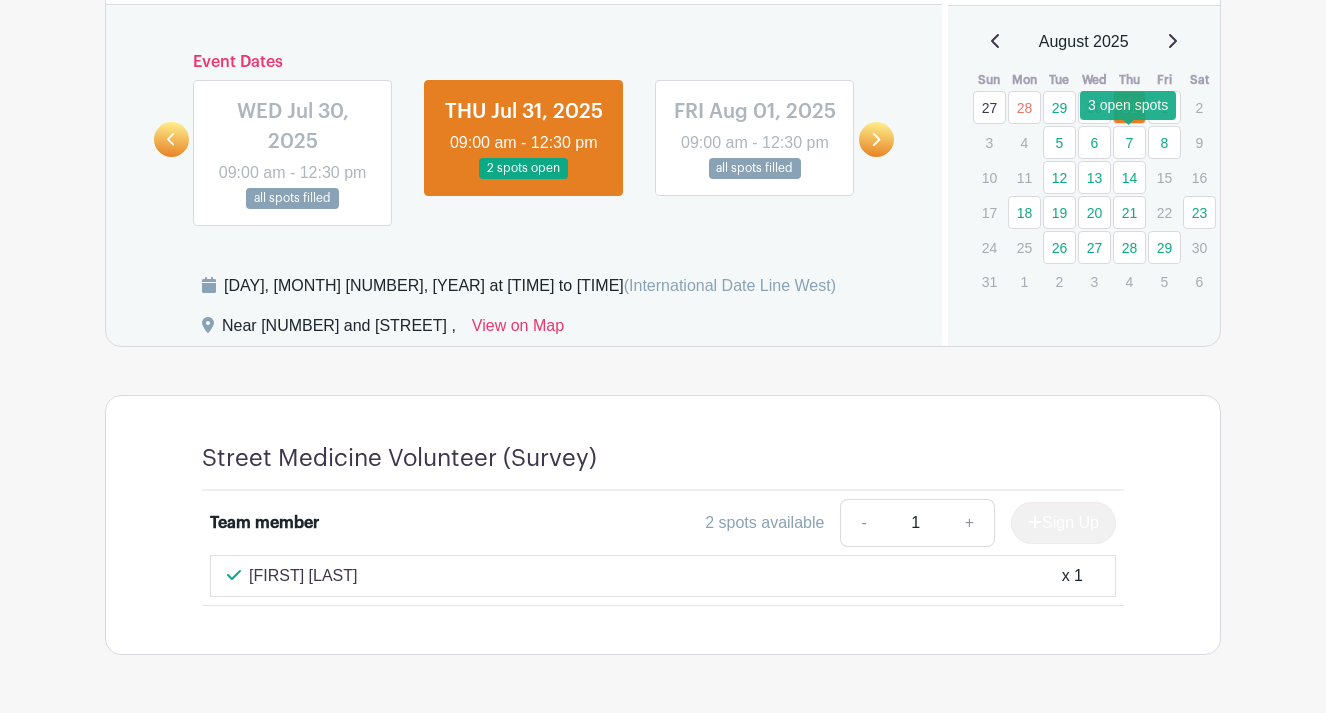 click on "7" at bounding box center (1129, 142) 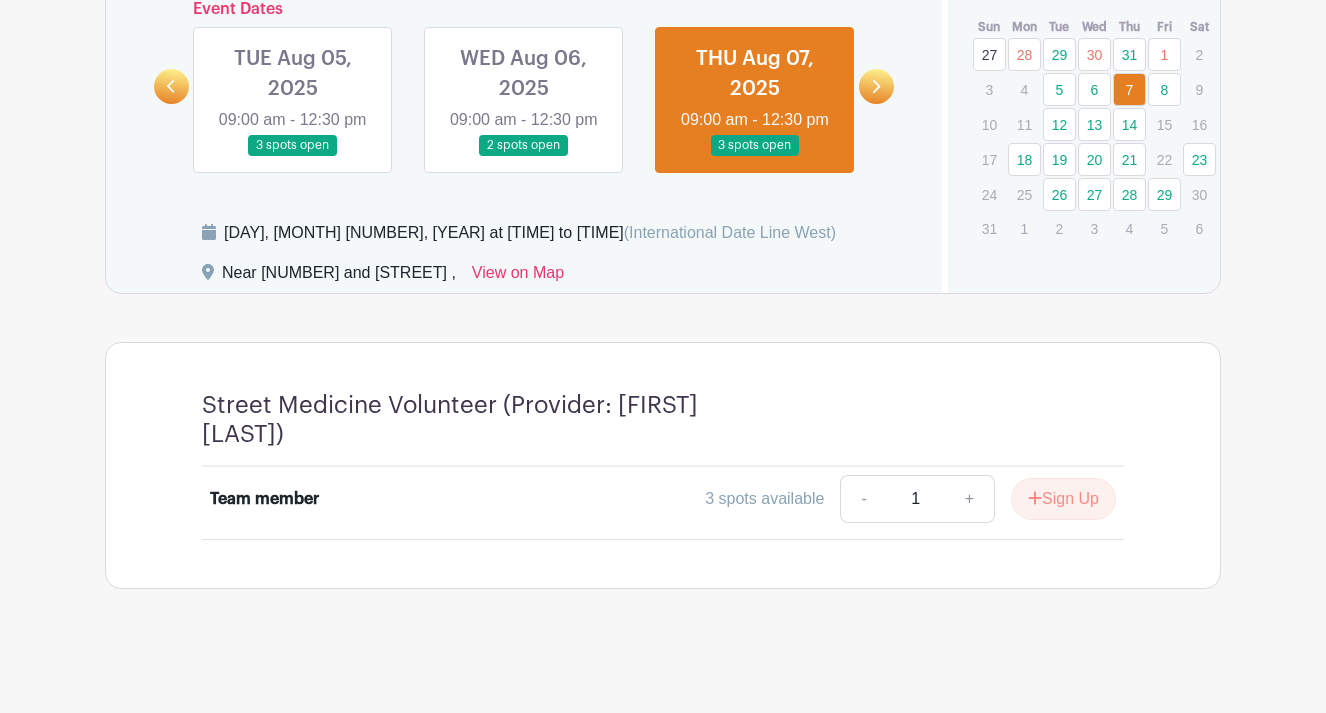 scroll, scrollTop: 1015, scrollLeft: 0, axis: vertical 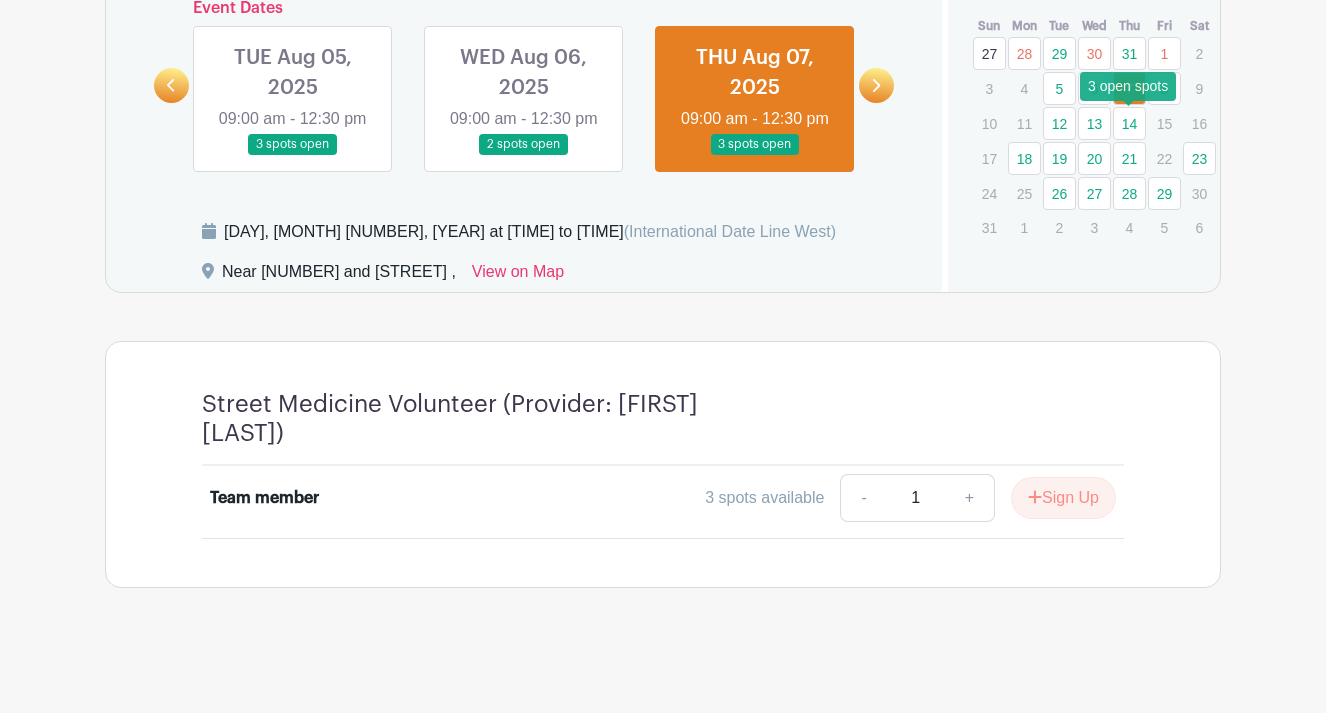 click on "14" at bounding box center (1129, 123) 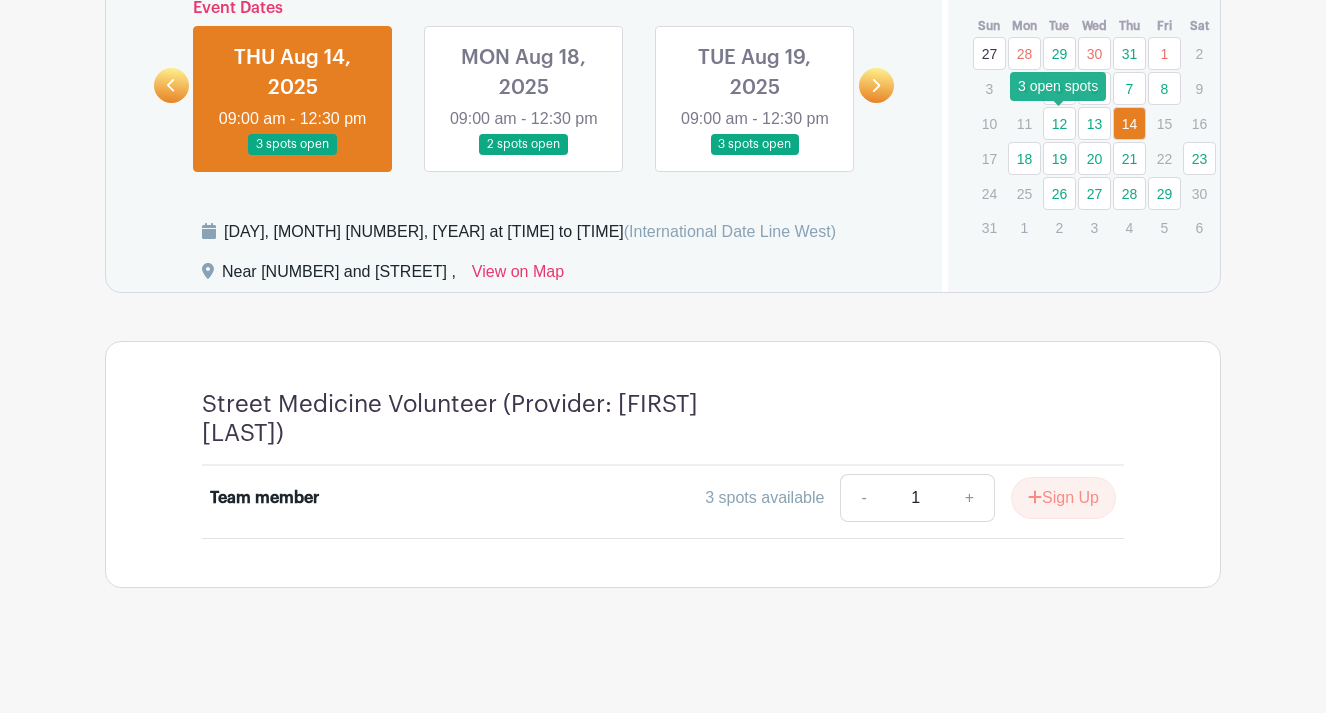 click on "12" at bounding box center (1059, 123) 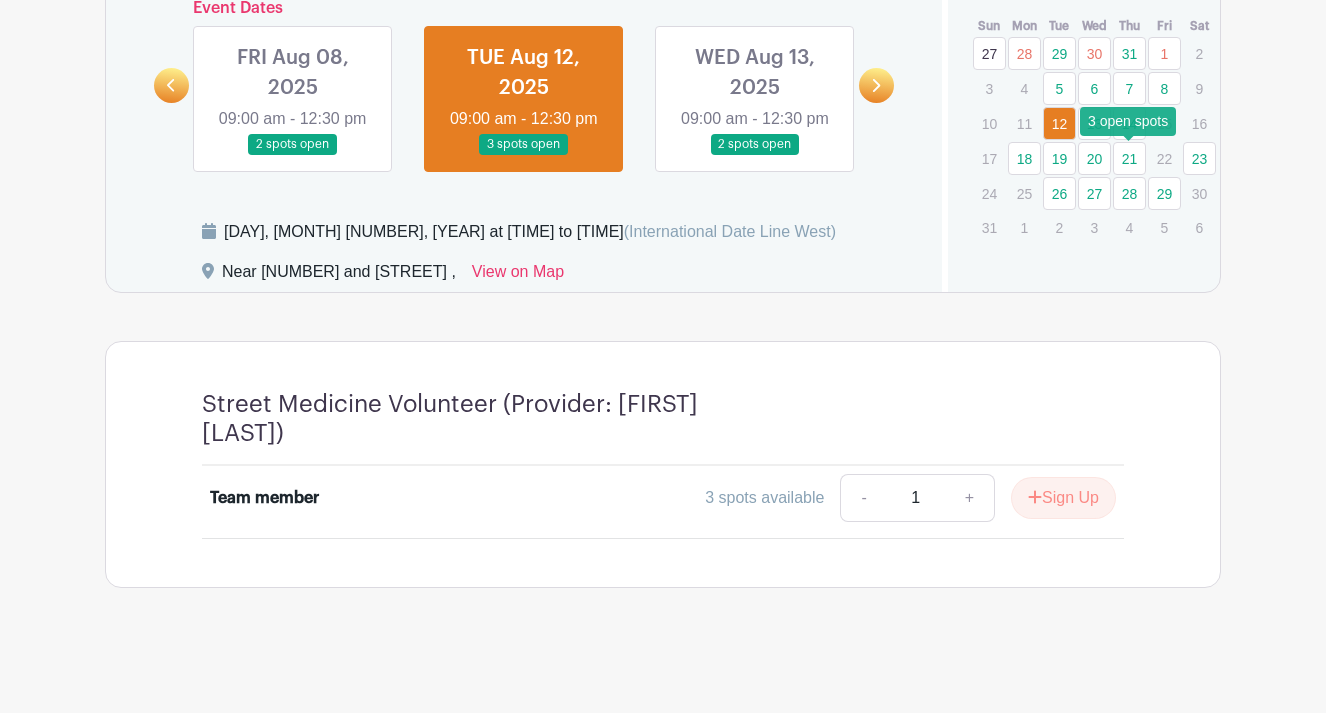 click on "21" at bounding box center (1129, 158) 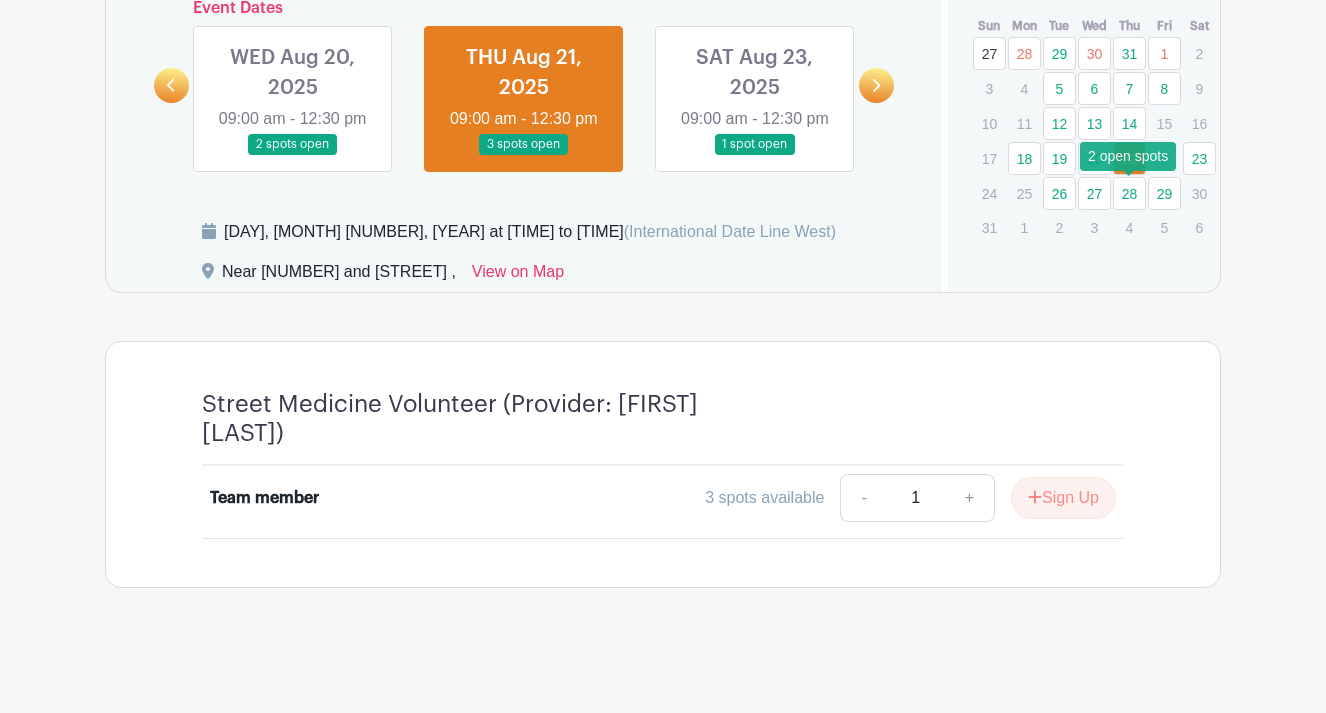 click on "28" at bounding box center [1129, 193] 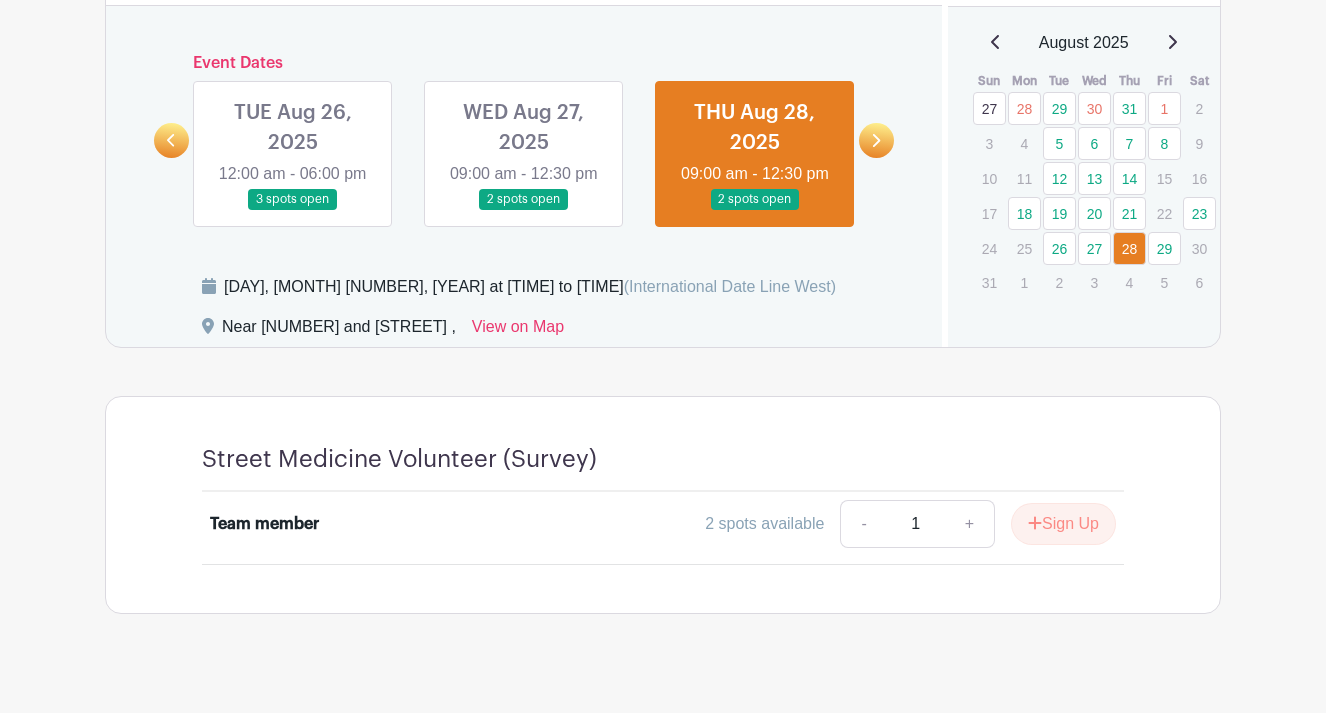 scroll, scrollTop: 986, scrollLeft: 0, axis: vertical 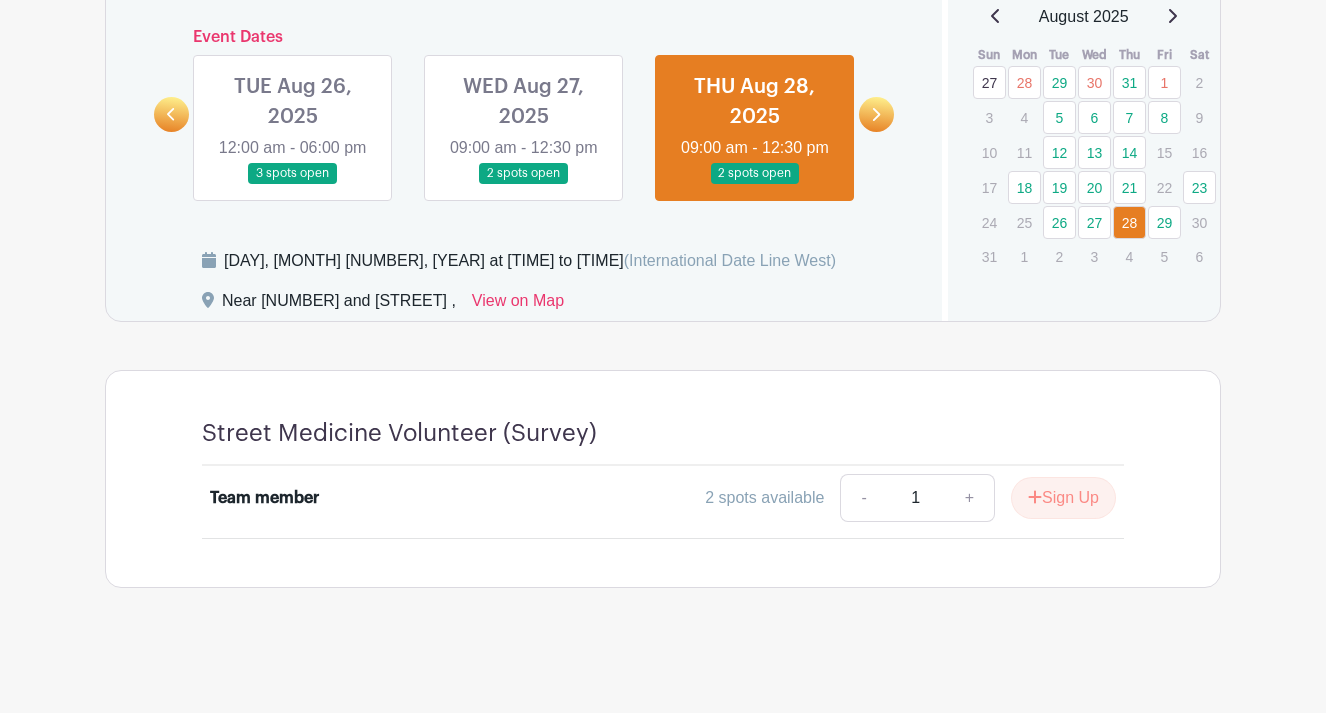 click at bounding box center (755, 184) 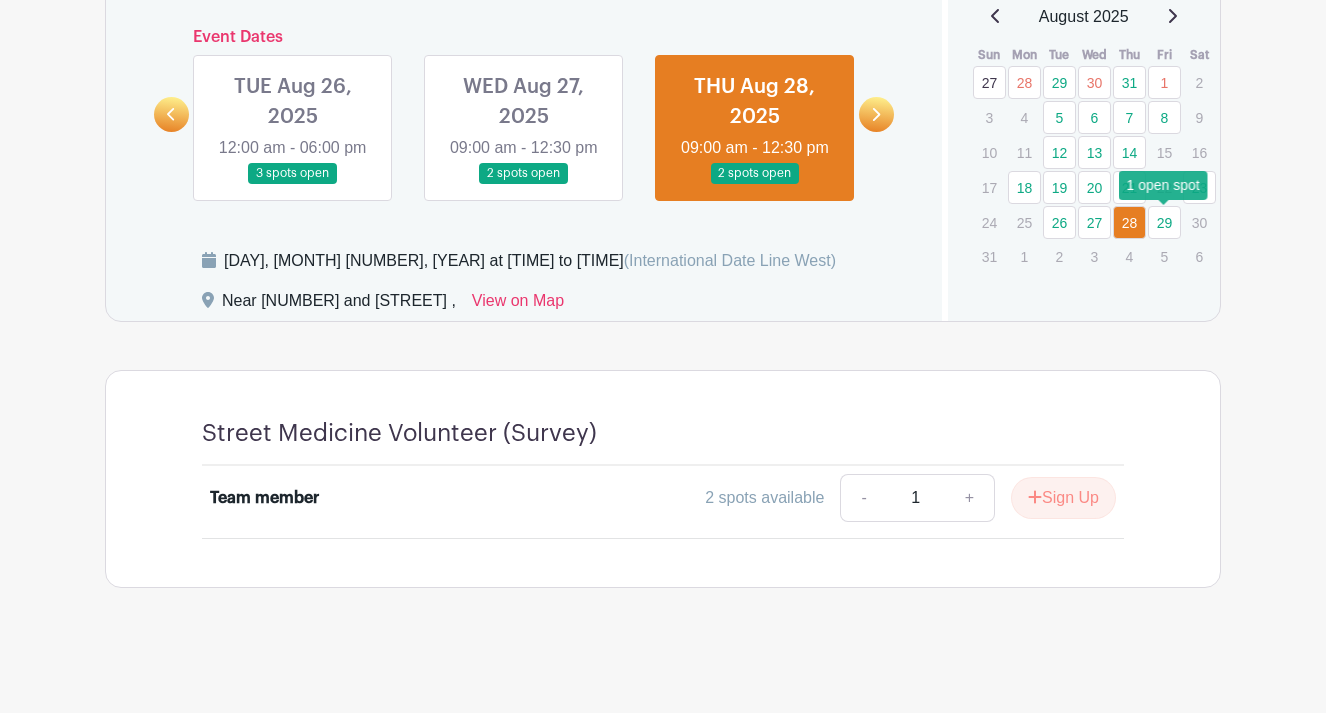 click on "29" at bounding box center [1164, 222] 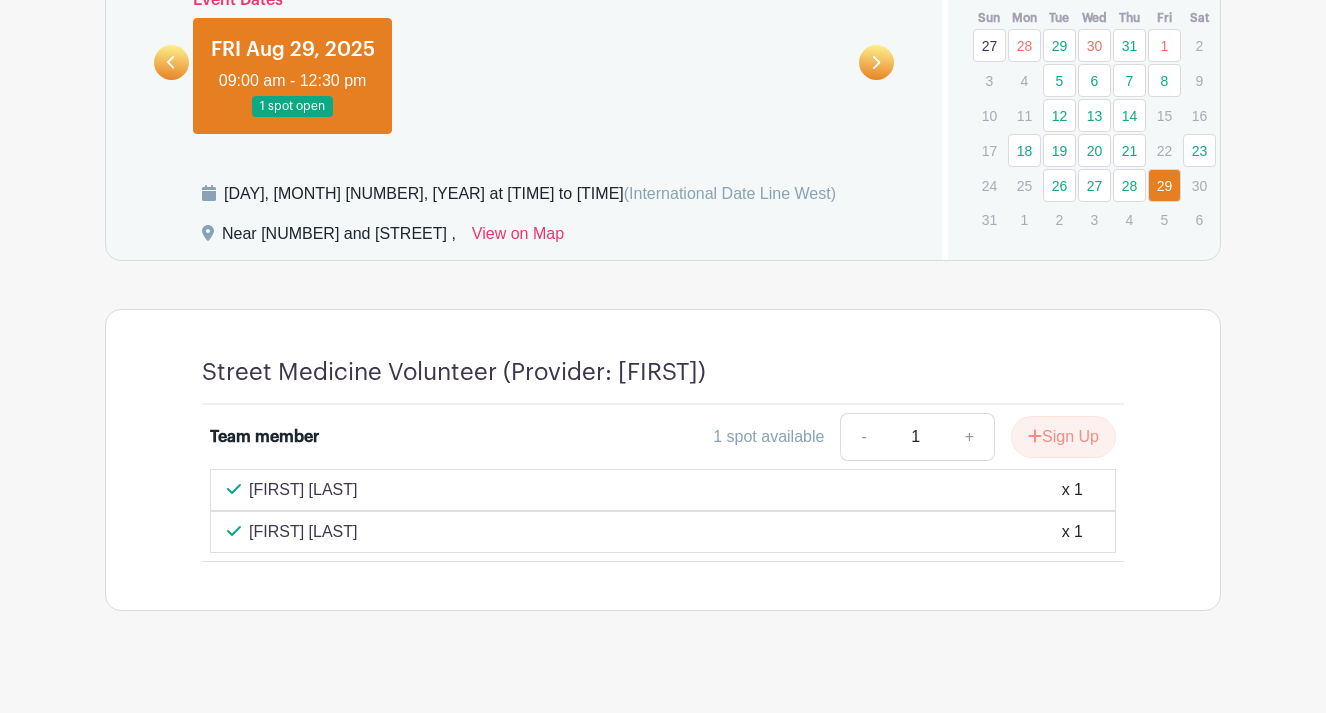 scroll, scrollTop: 1037, scrollLeft: 0, axis: vertical 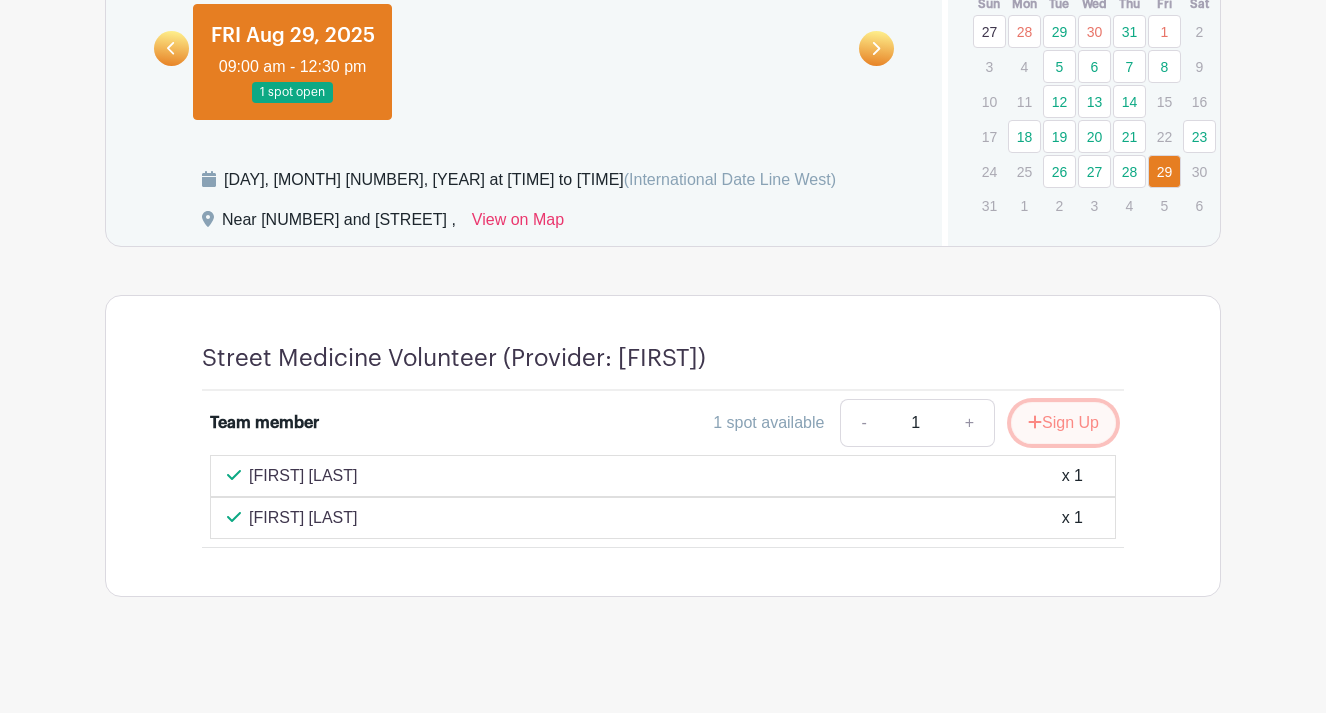 click on "Sign Up" at bounding box center (1063, 423) 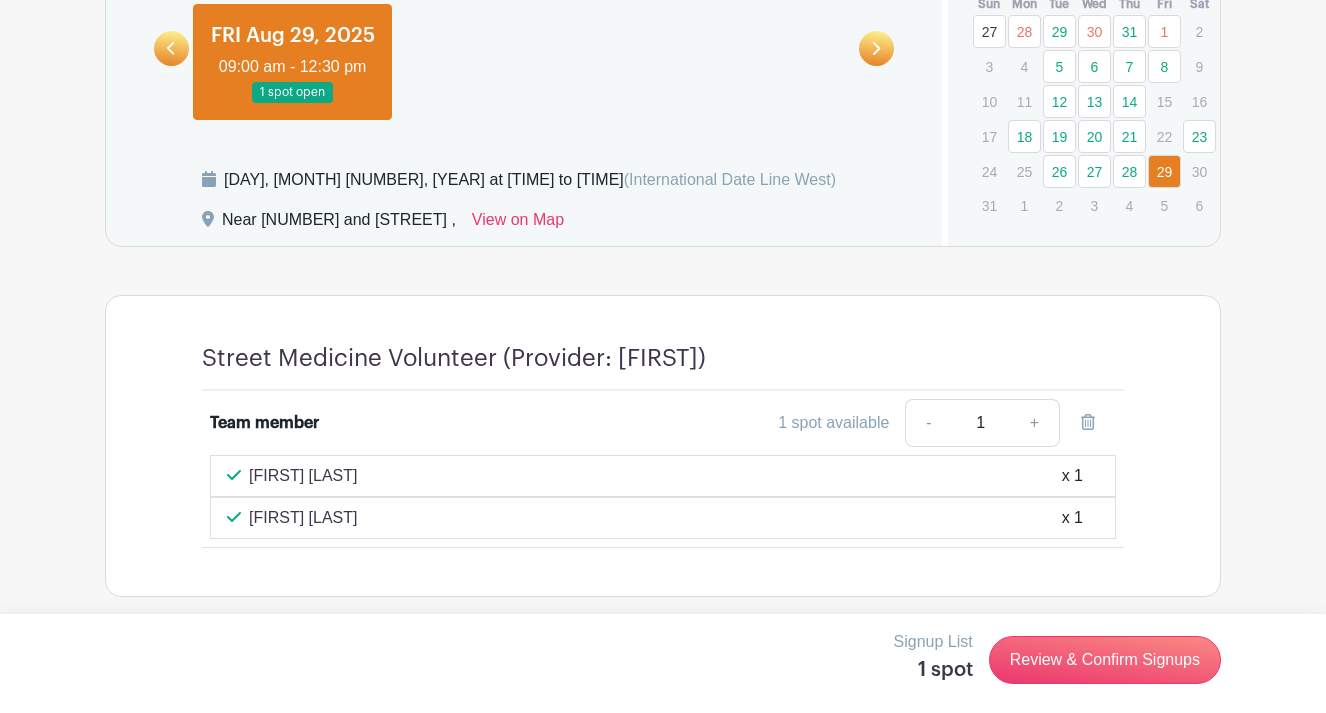 click on "Jaycie Stewart
x 1" at bounding box center (663, 476) 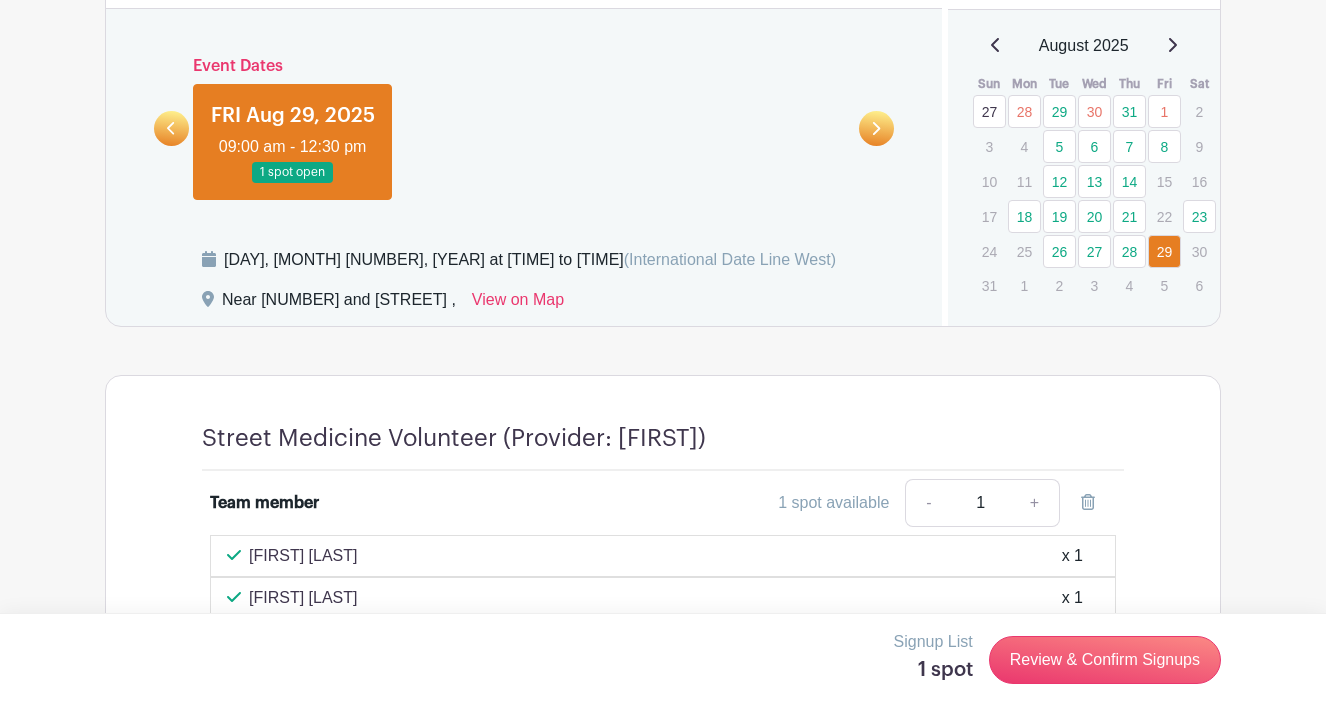 scroll, scrollTop: 951, scrollLeft: 0, axis: vertical 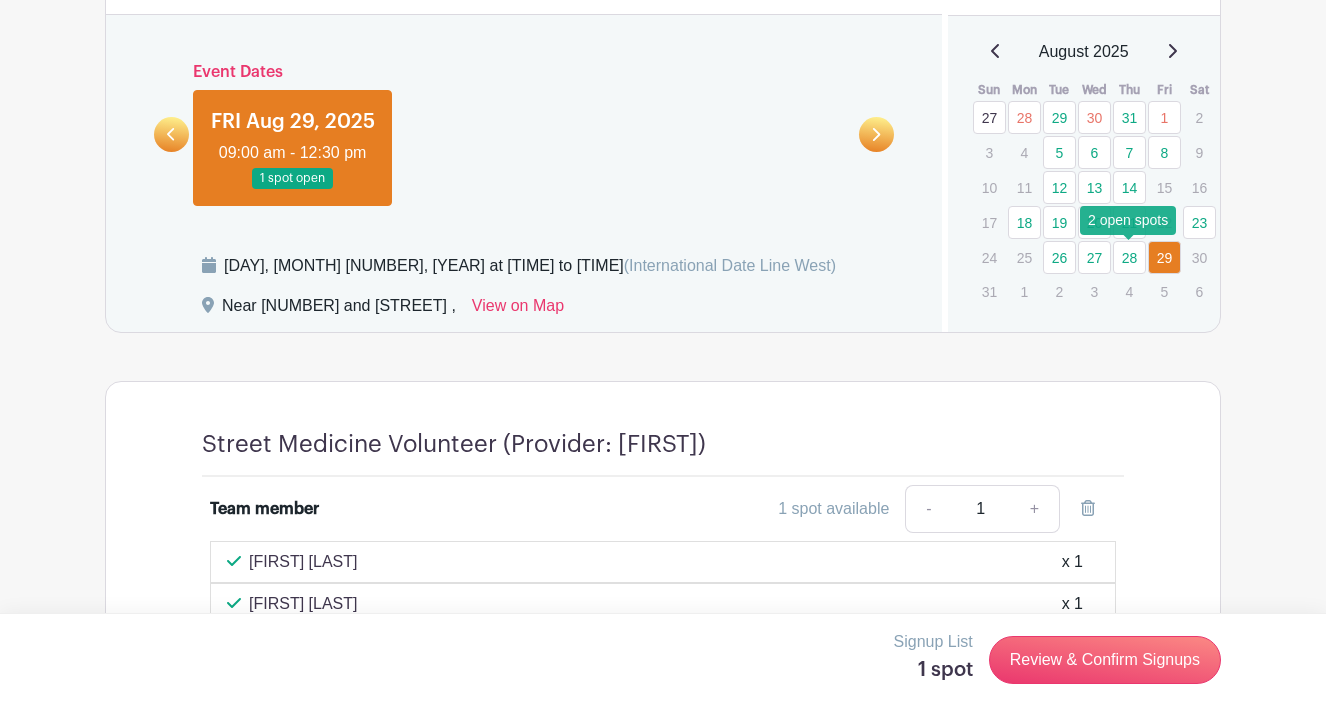 click on "28" at bounding box center [1129, 257] 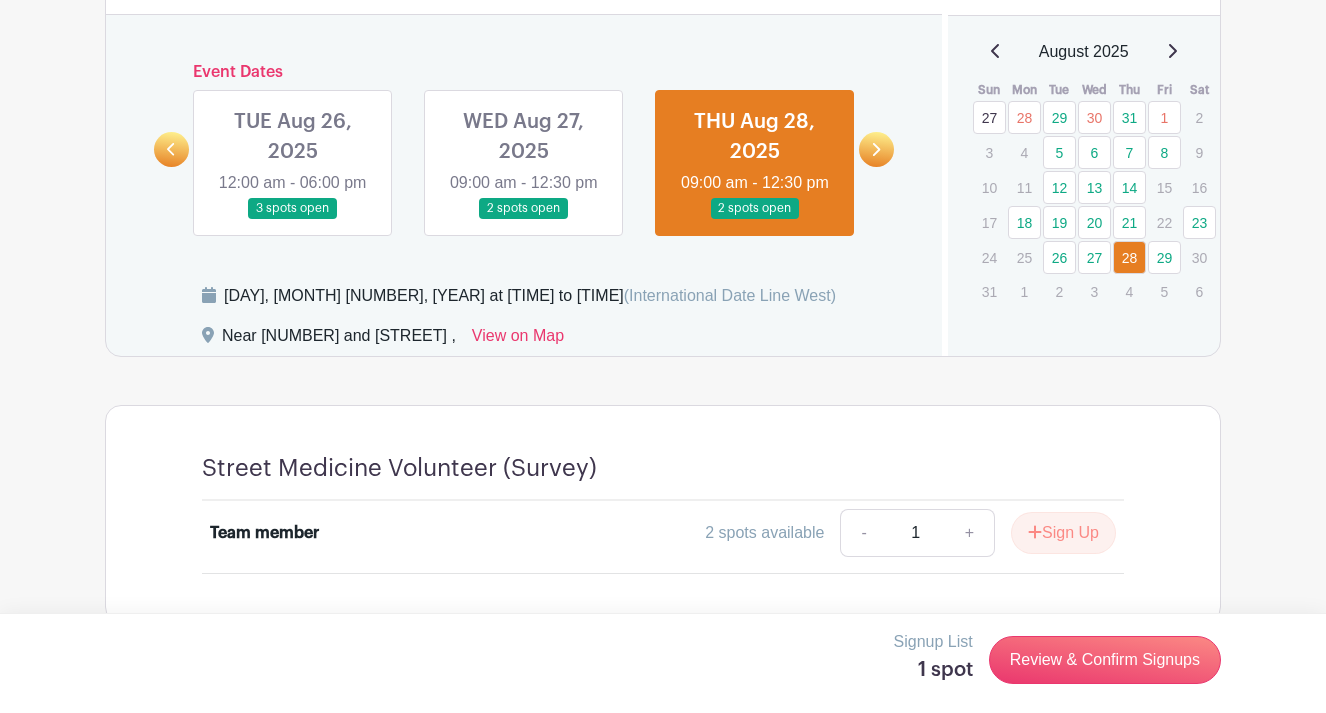 scroll, scrollTop: 986, scrollLeft: 0, axis: vertical 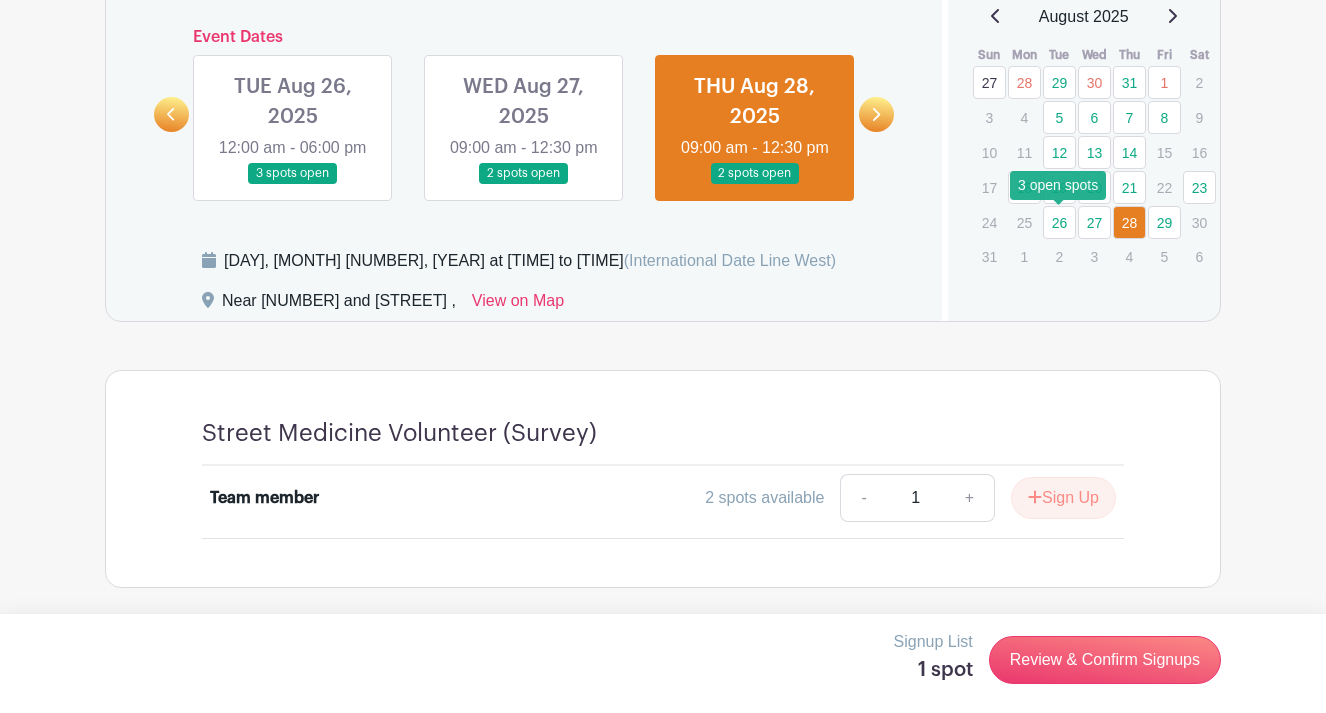 click on "26" at bounding box center [1059, 222] 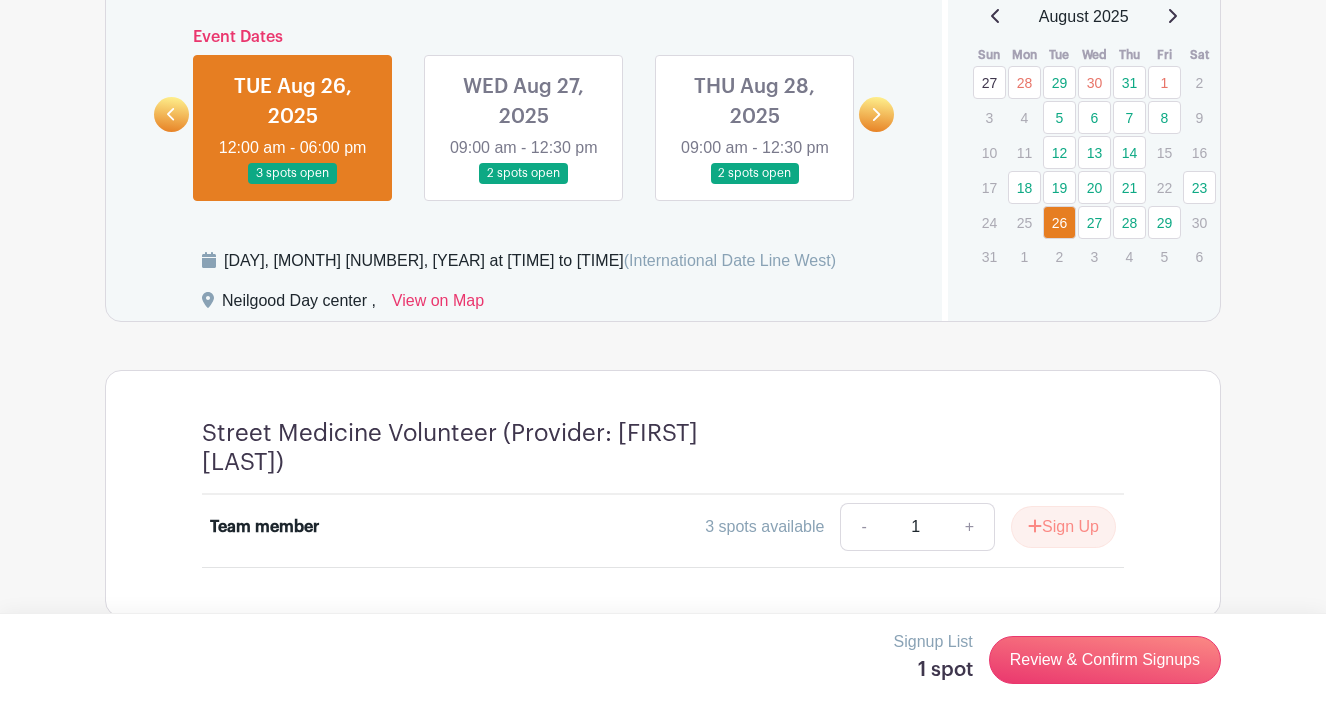 scroll, scrollTop: 1015, scrollLeft: 0, axis: vertical 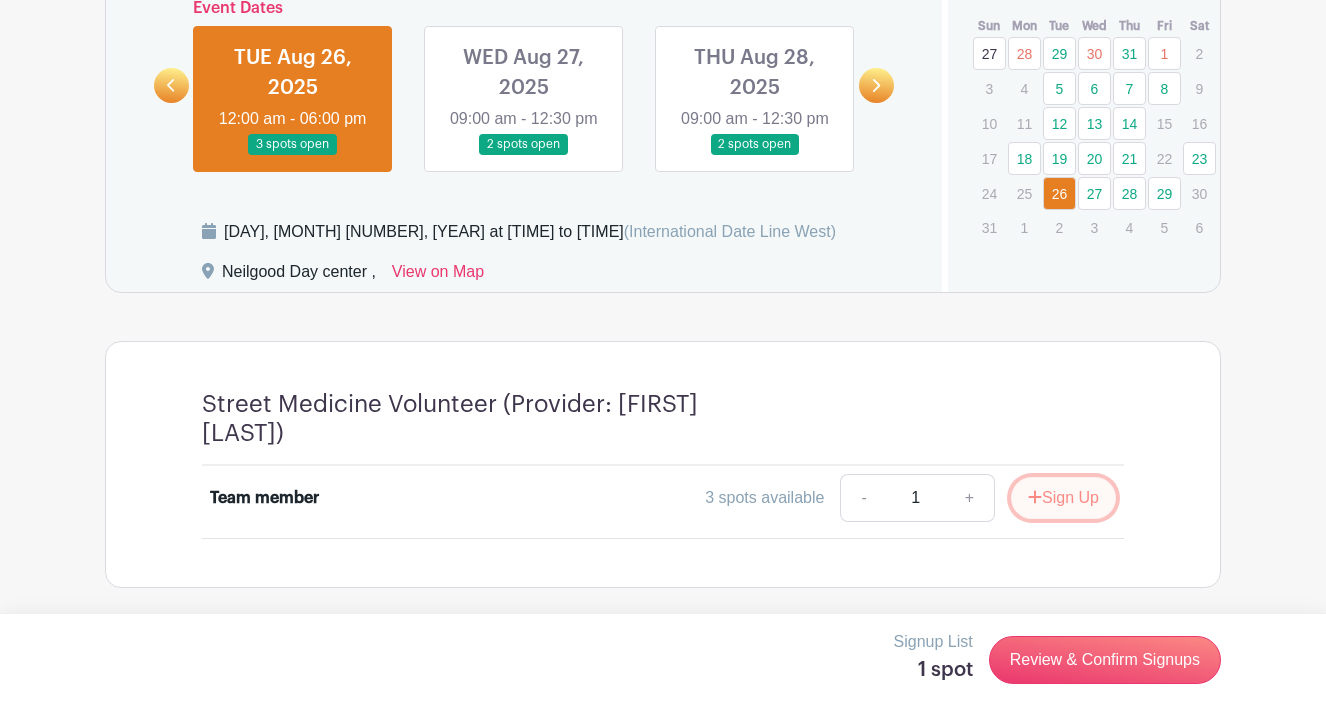 click on "Sign Up" at bounding box center [1063, 498] 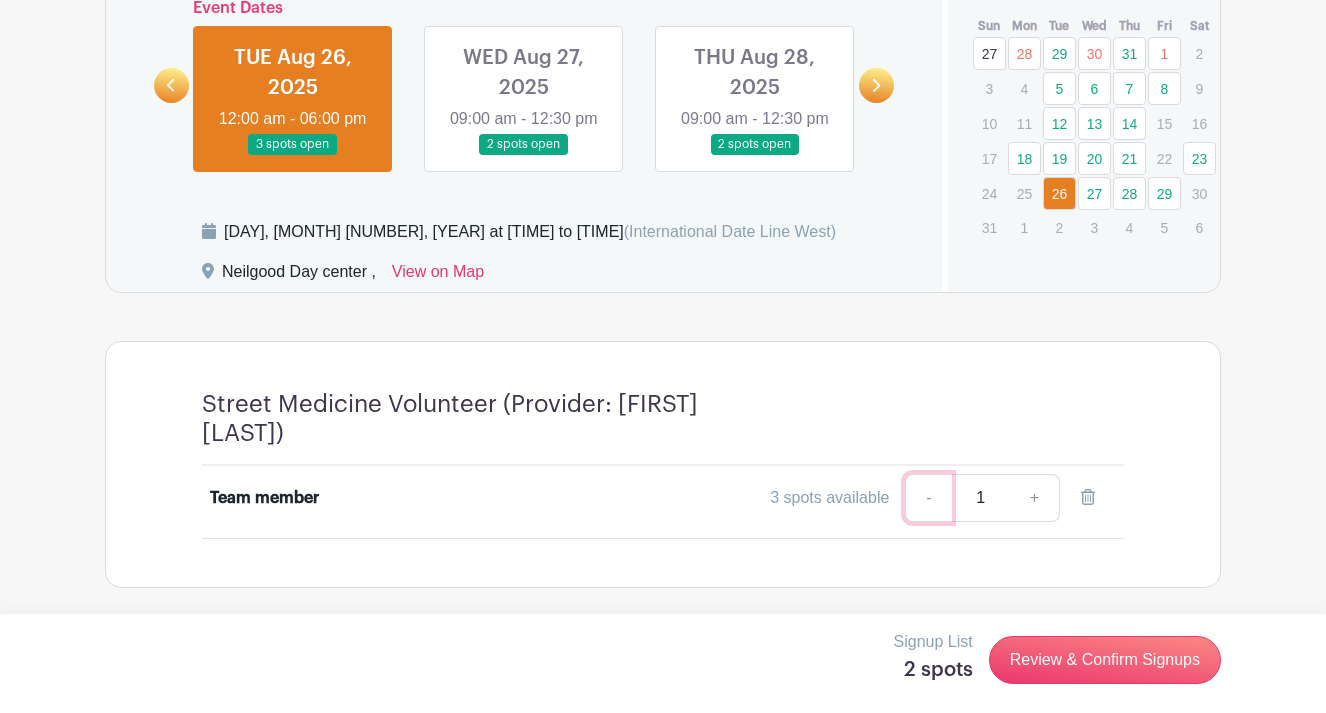 click on "-" at bounding box center [928, 498] 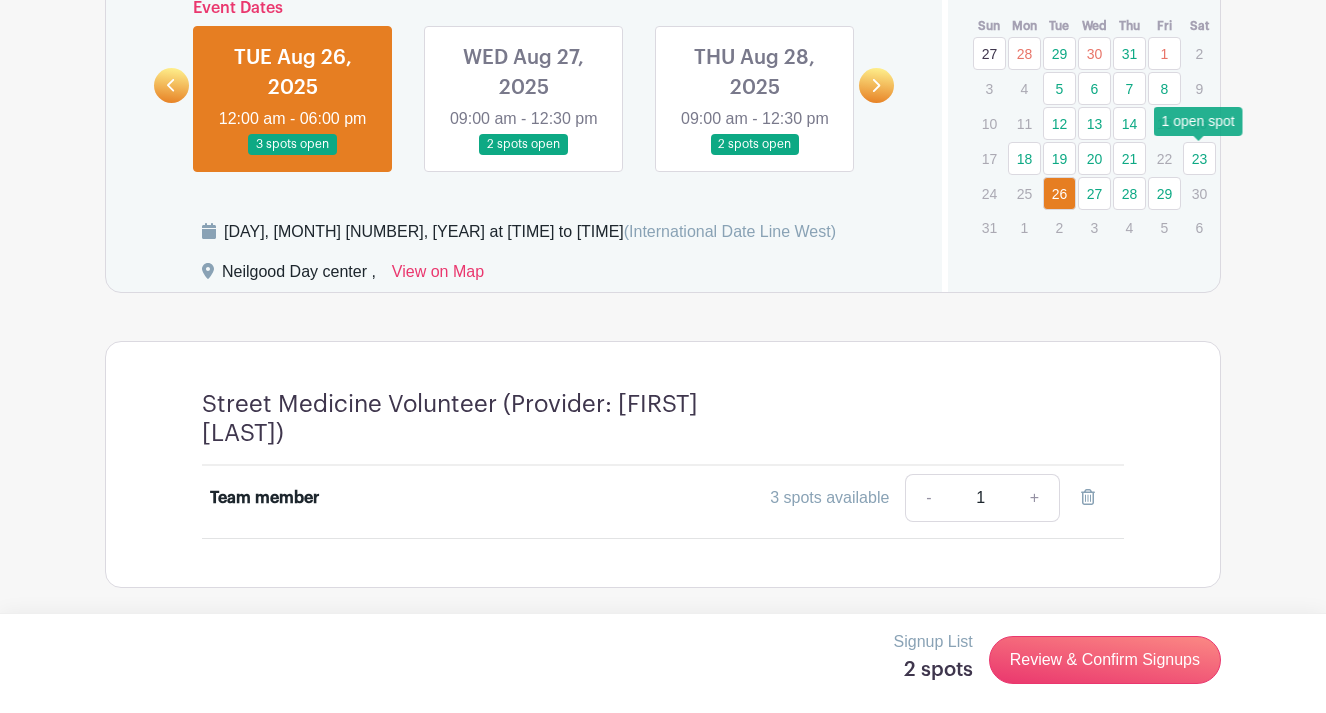 click on "23" at bounding box center [1199, 158] 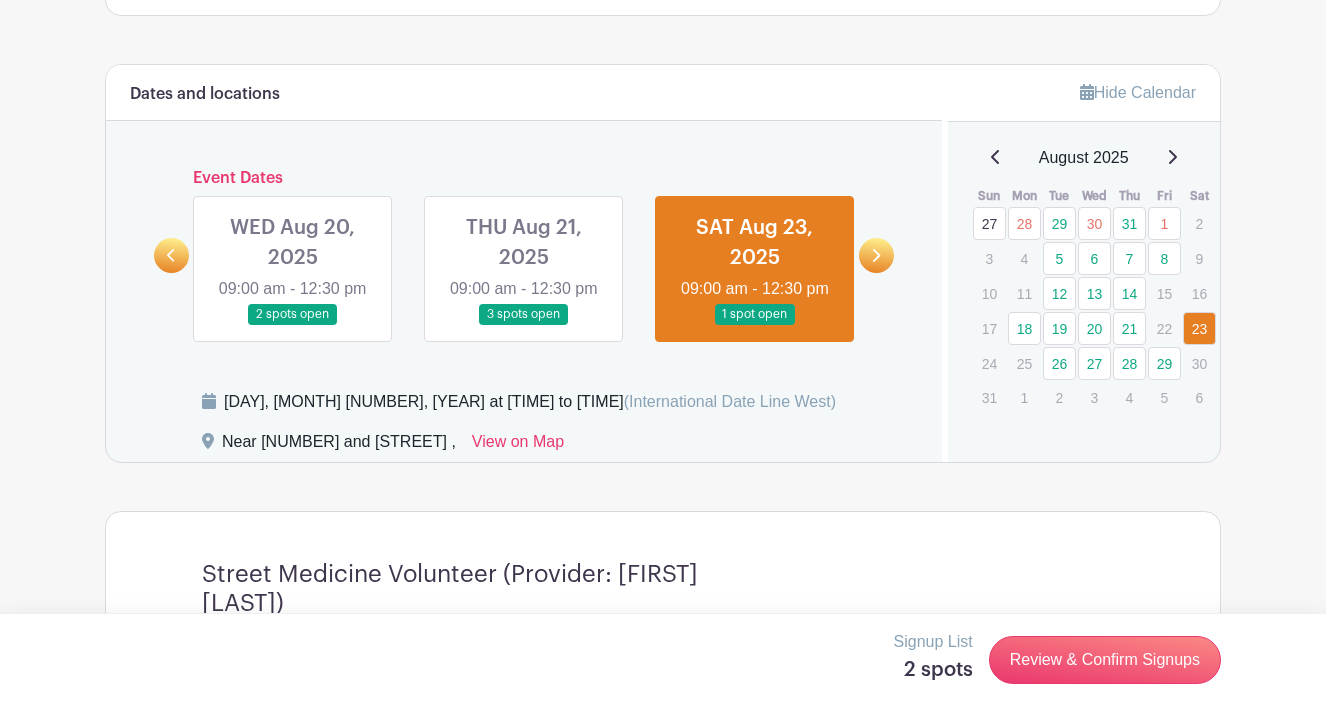 scroll, scrollTop: 844, scrollLeft: 0, axis: vertical 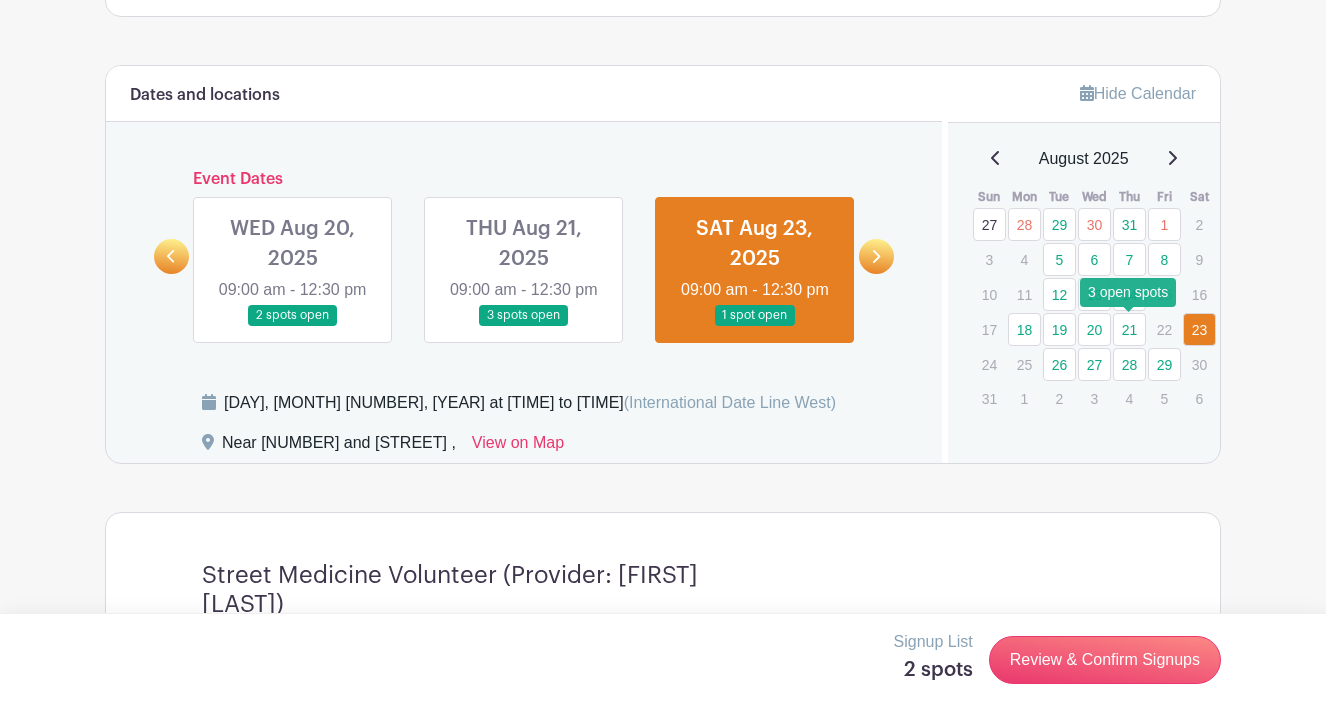 click on "21" at bounding box center [1129, 329] 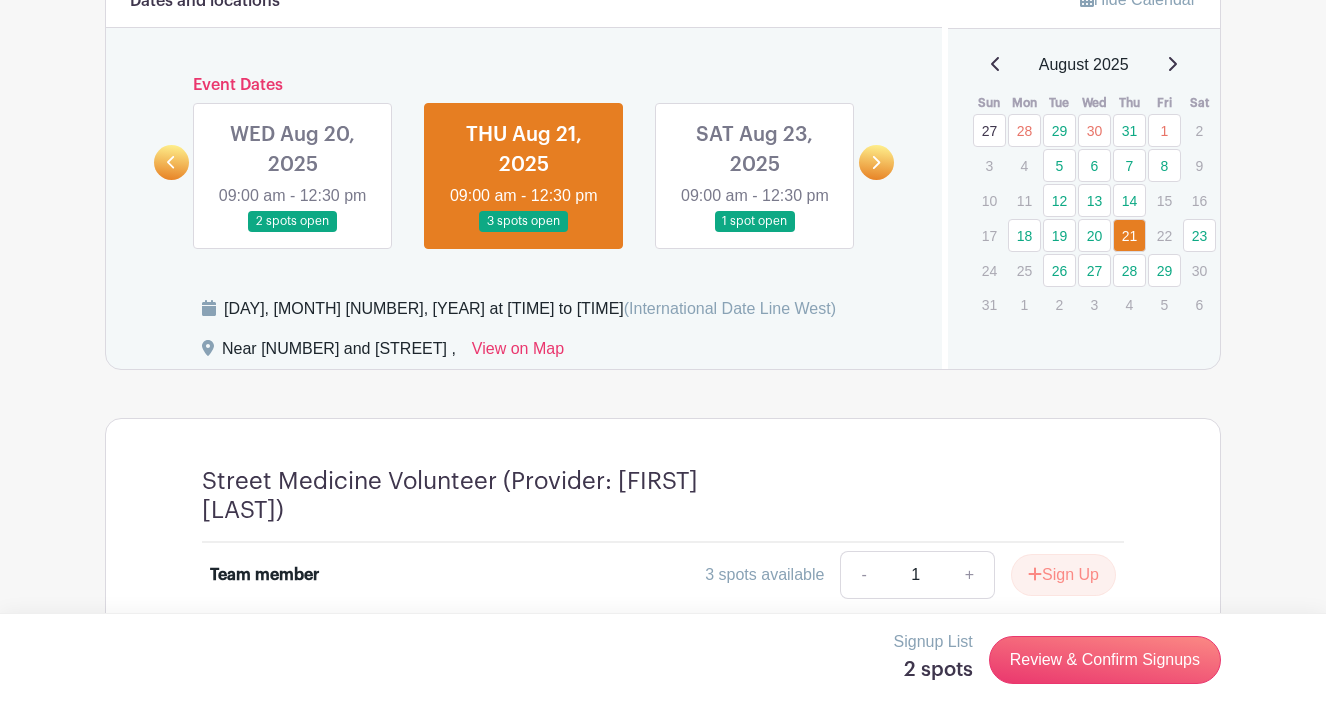 scroll, scrollTop: 936, scrollLeft: 0, axis: vertical 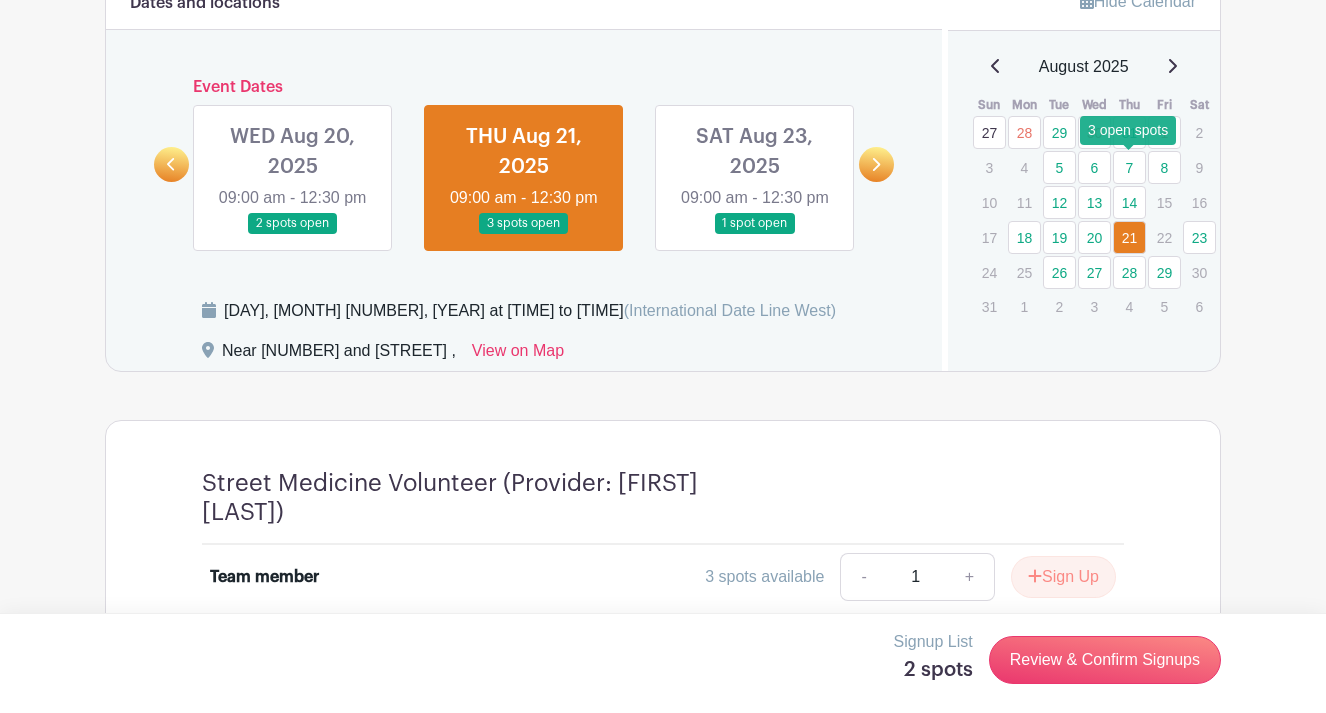 click on "7" at bounding box center (1129, 167) 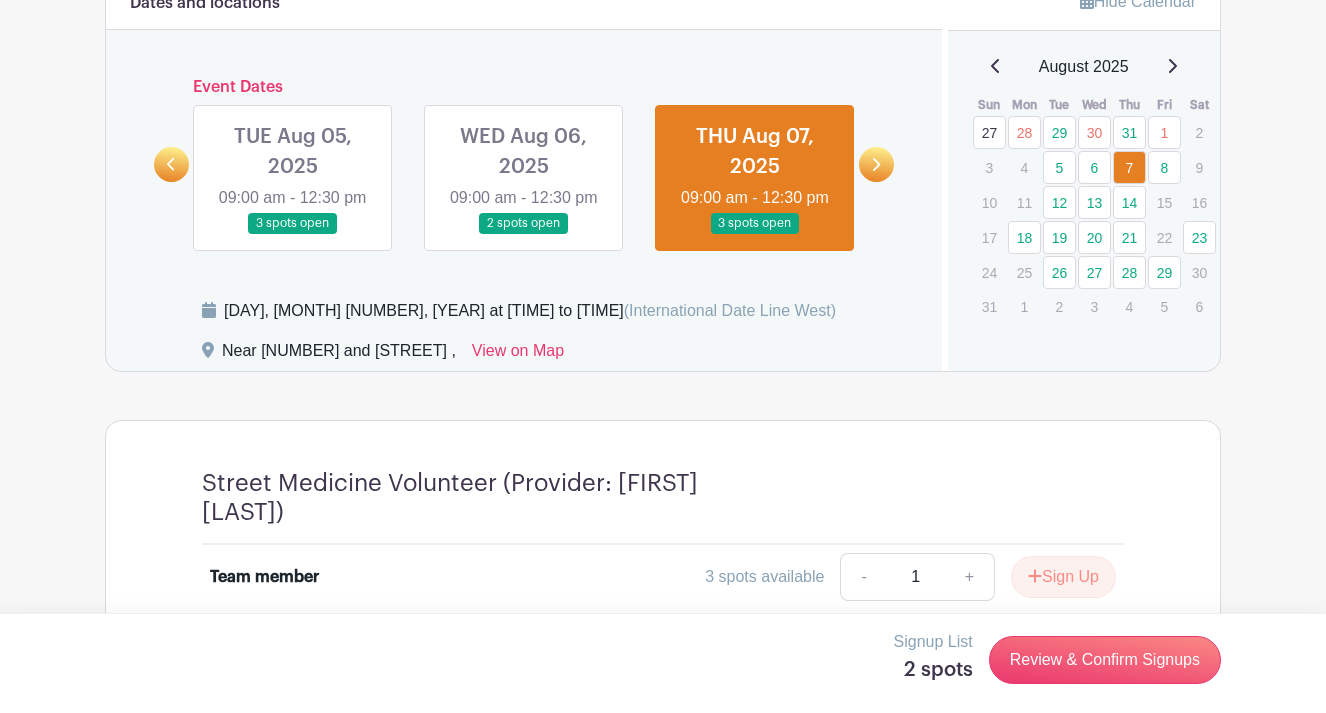 scroll, scrollTop: 1015, scrollLeft: 0, axis: vertical 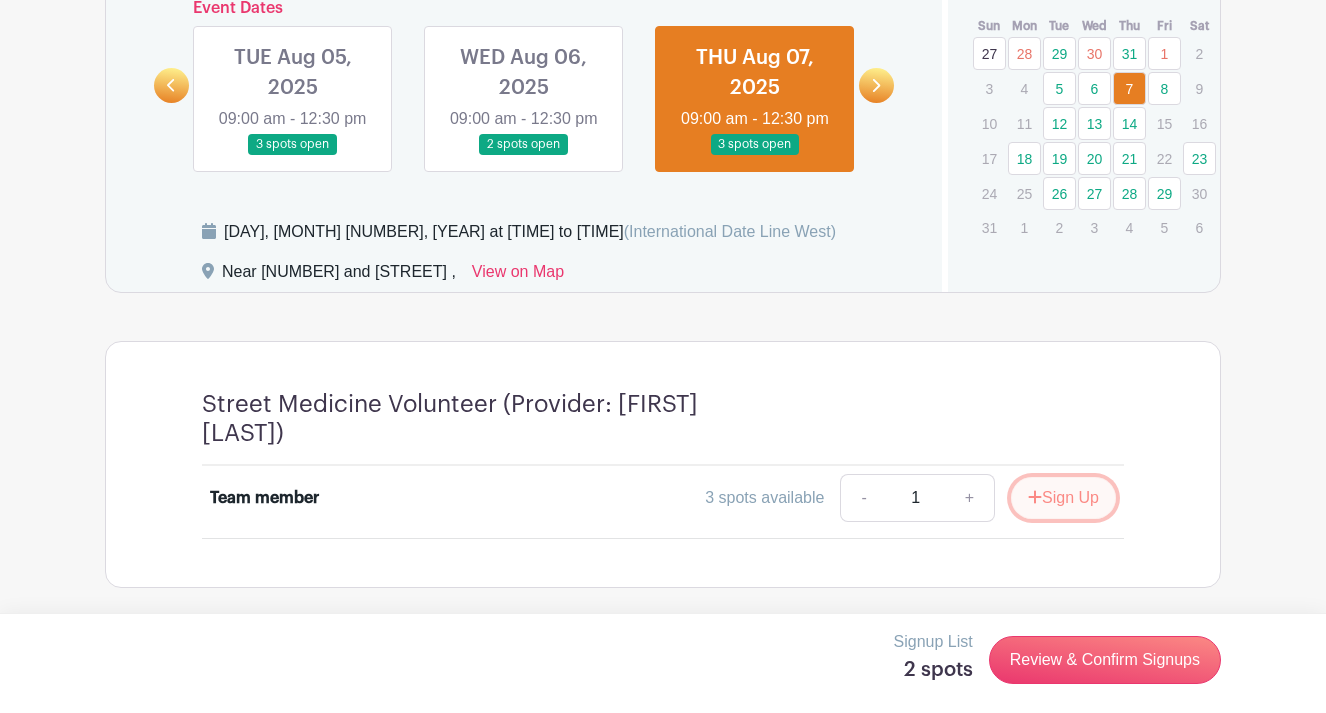 click on "Sign Up" at bounding box center (1063, 498) 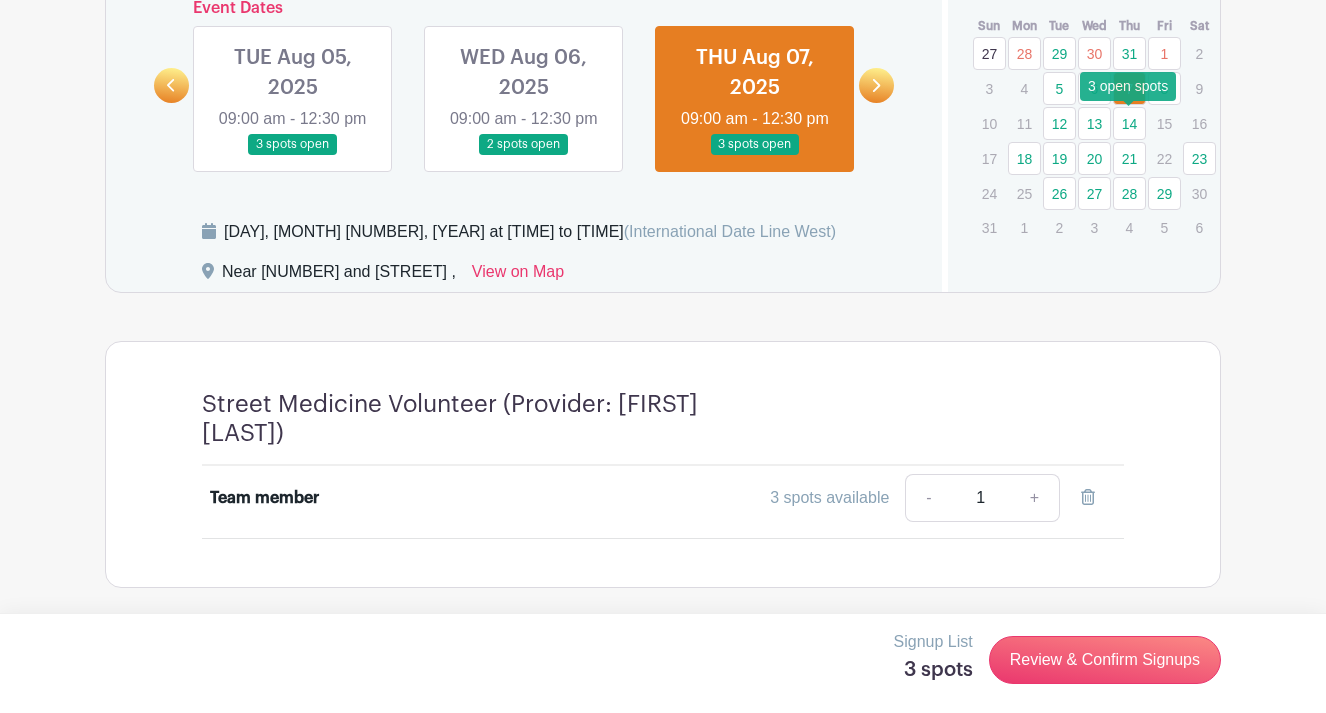 click on "14" at bounding box center (1129, 123) 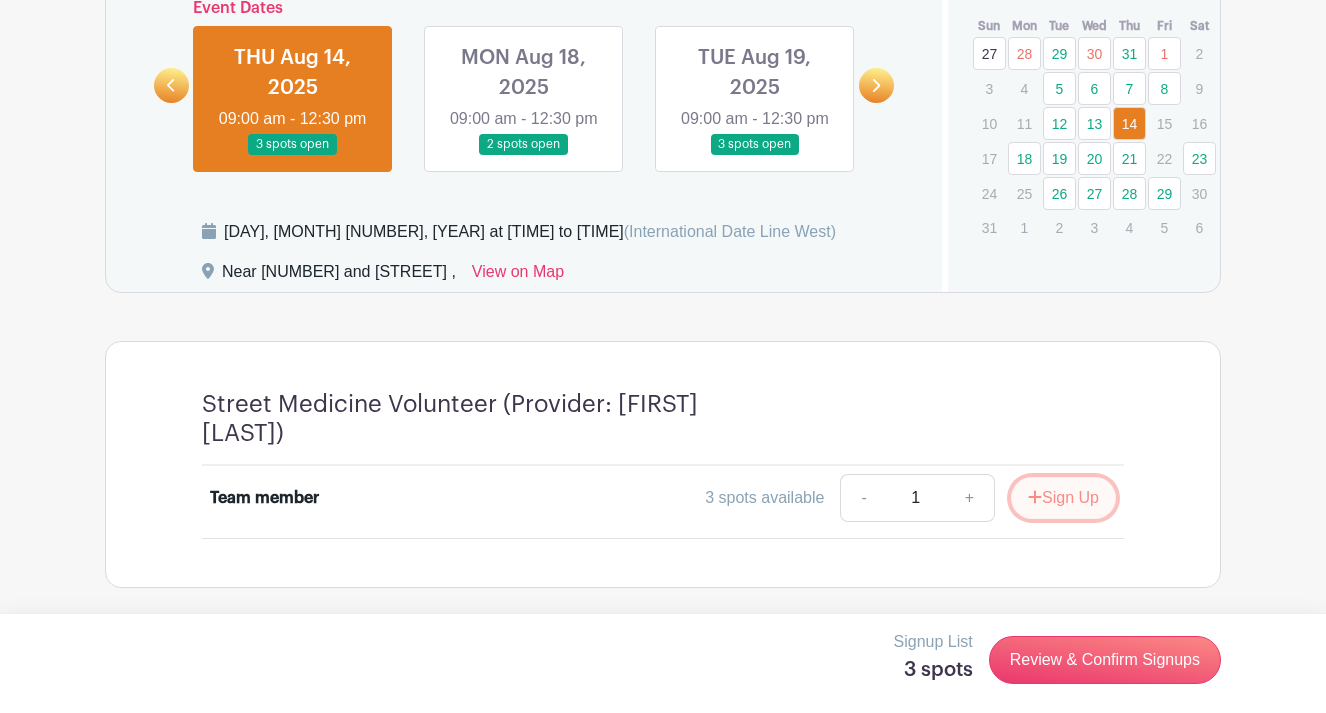 click on "Sign Up" at bounding box center [1063, 498] 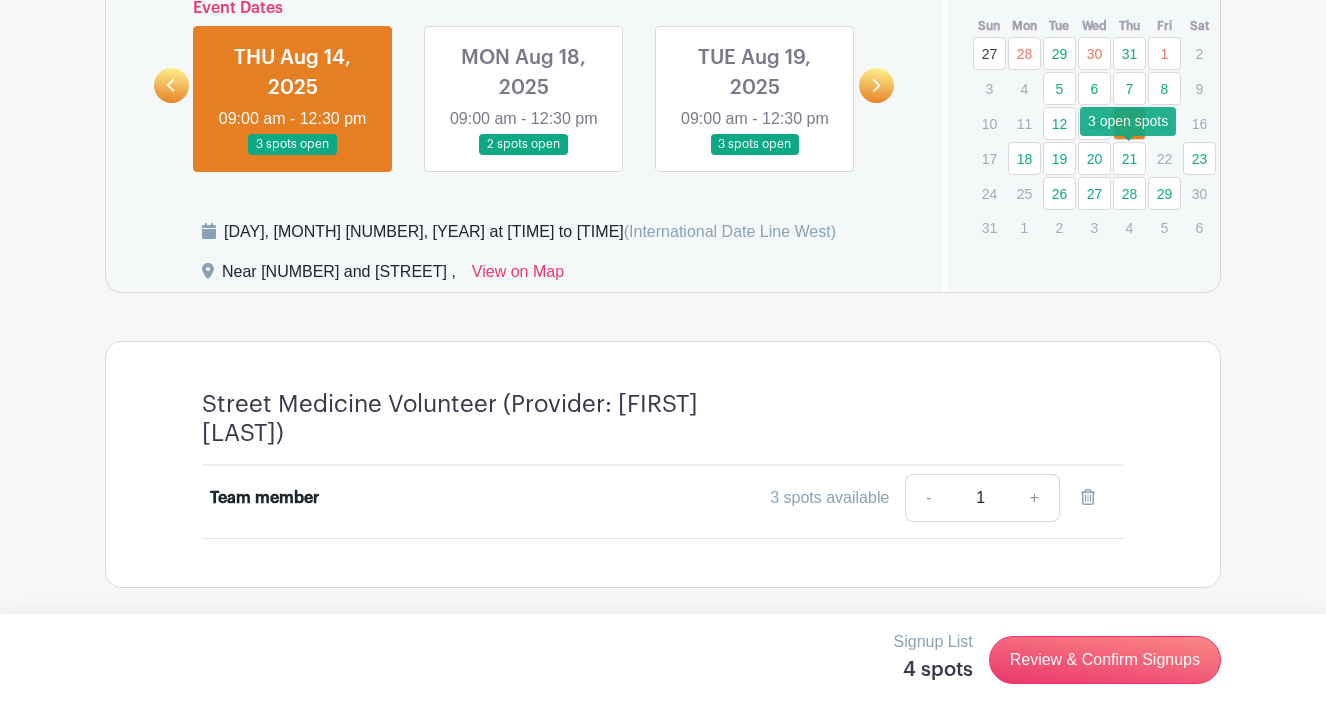 click on "21" at bounding box center [1129, 158] 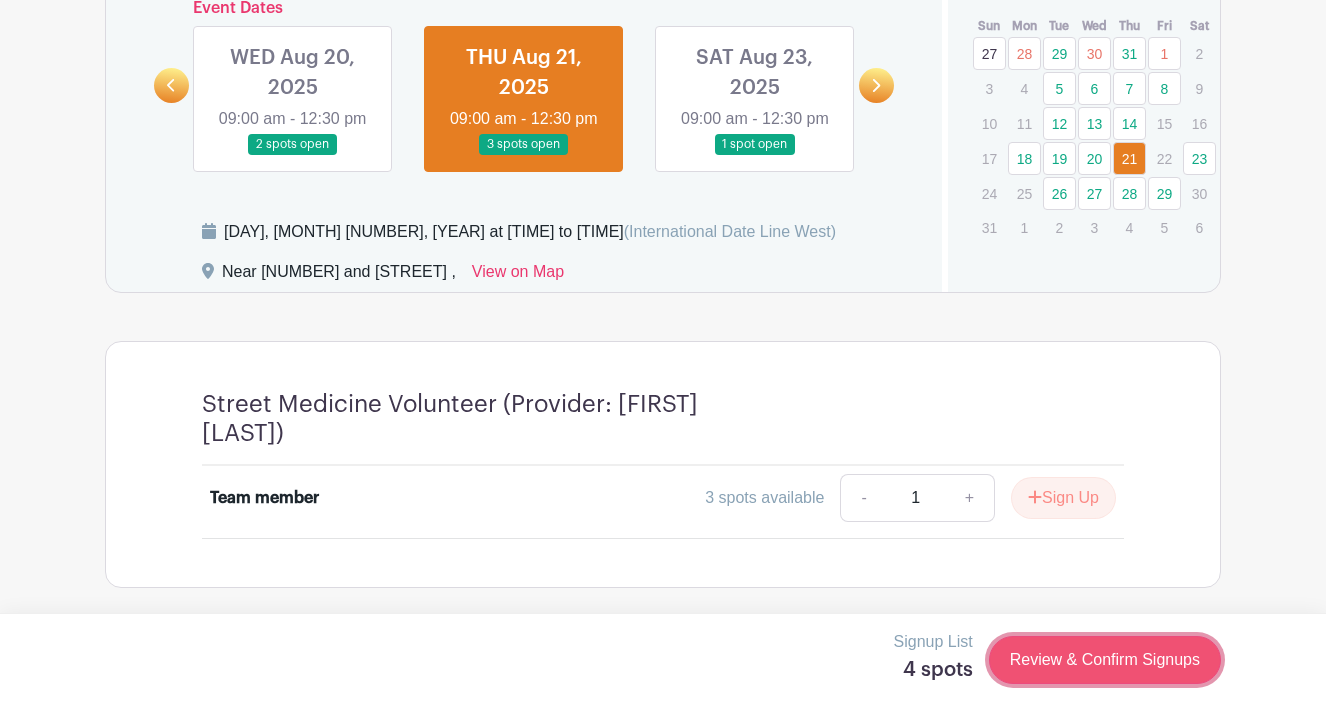 click on "Review & Confirm Signups" at bounding box center [1105, 660] 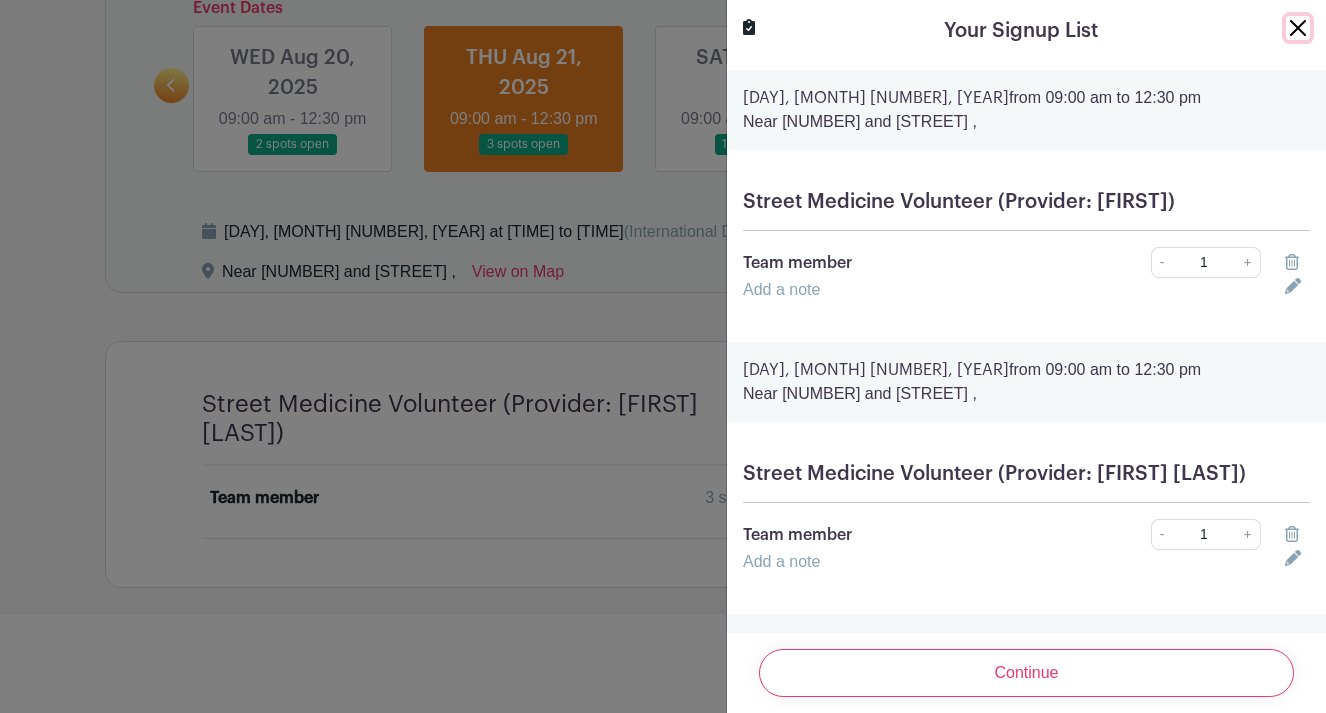 click at bounding box center [1298, 28] 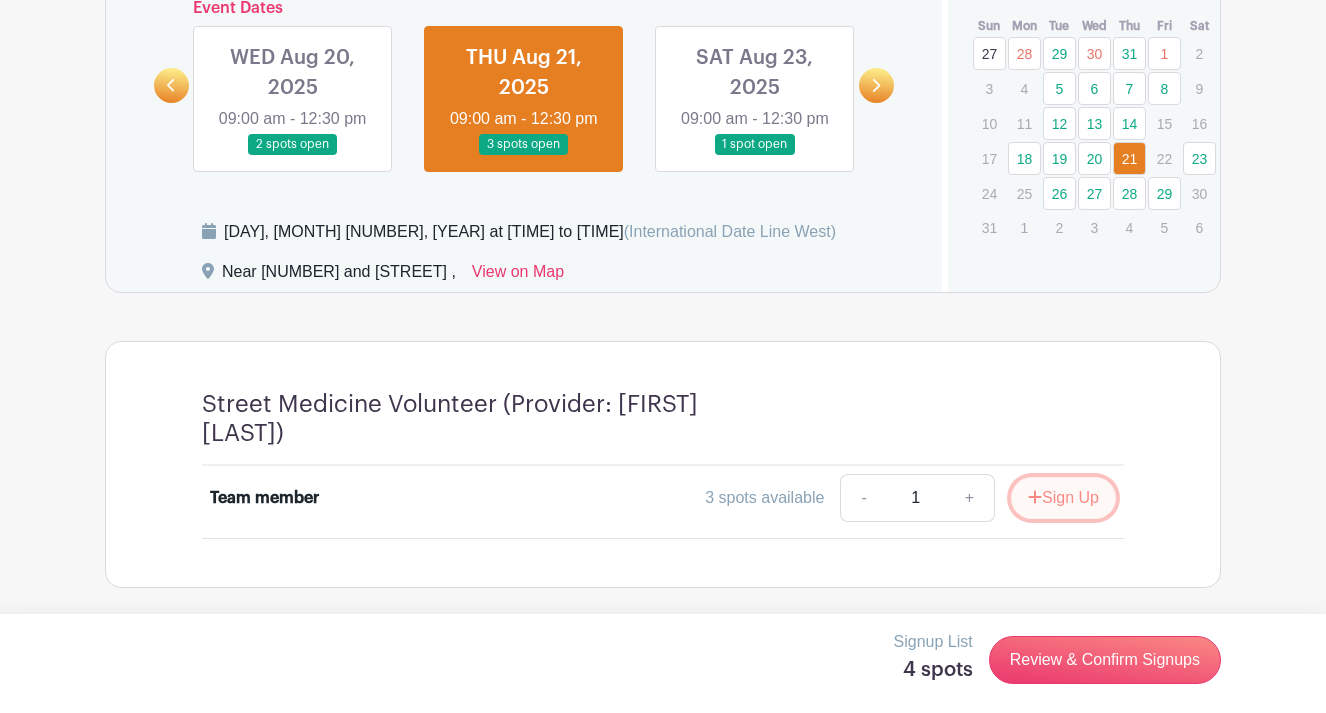 click on "Sign Up" at bounding box center (1063, 498) 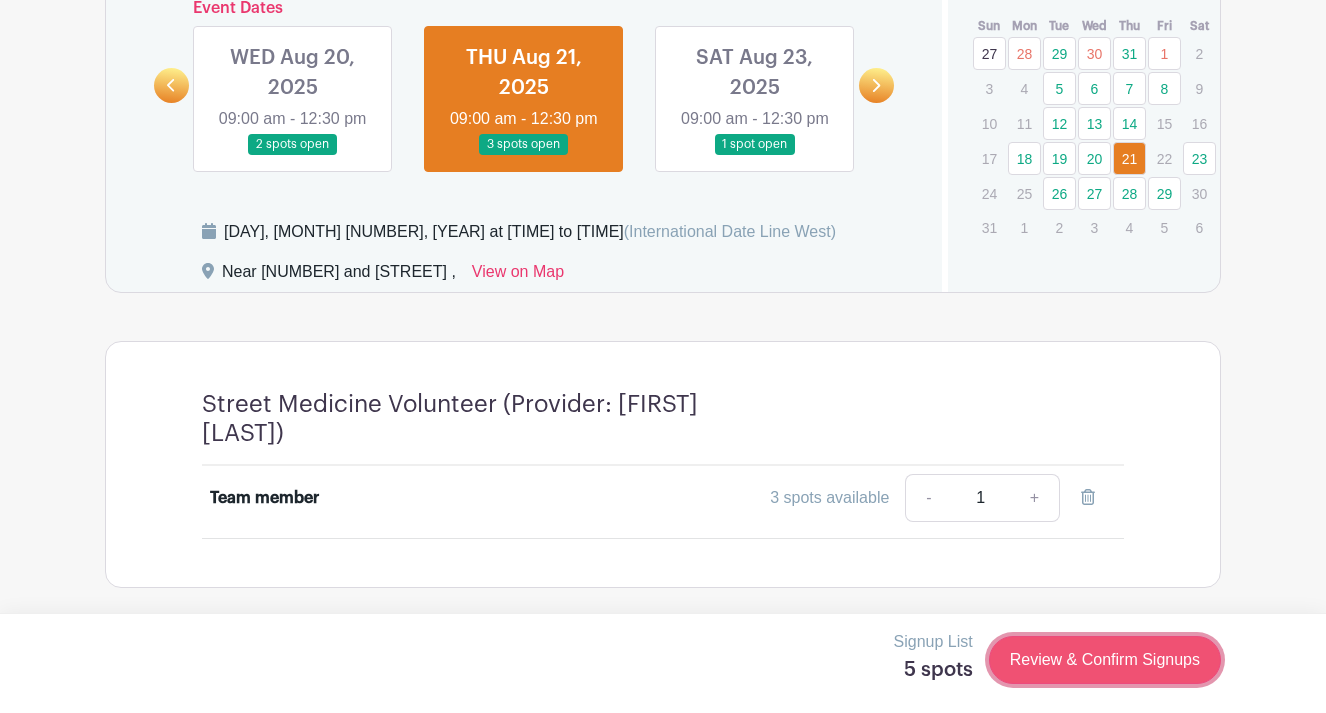 click on "Review & Confirm Signups" at bounding box center (1105, 660) 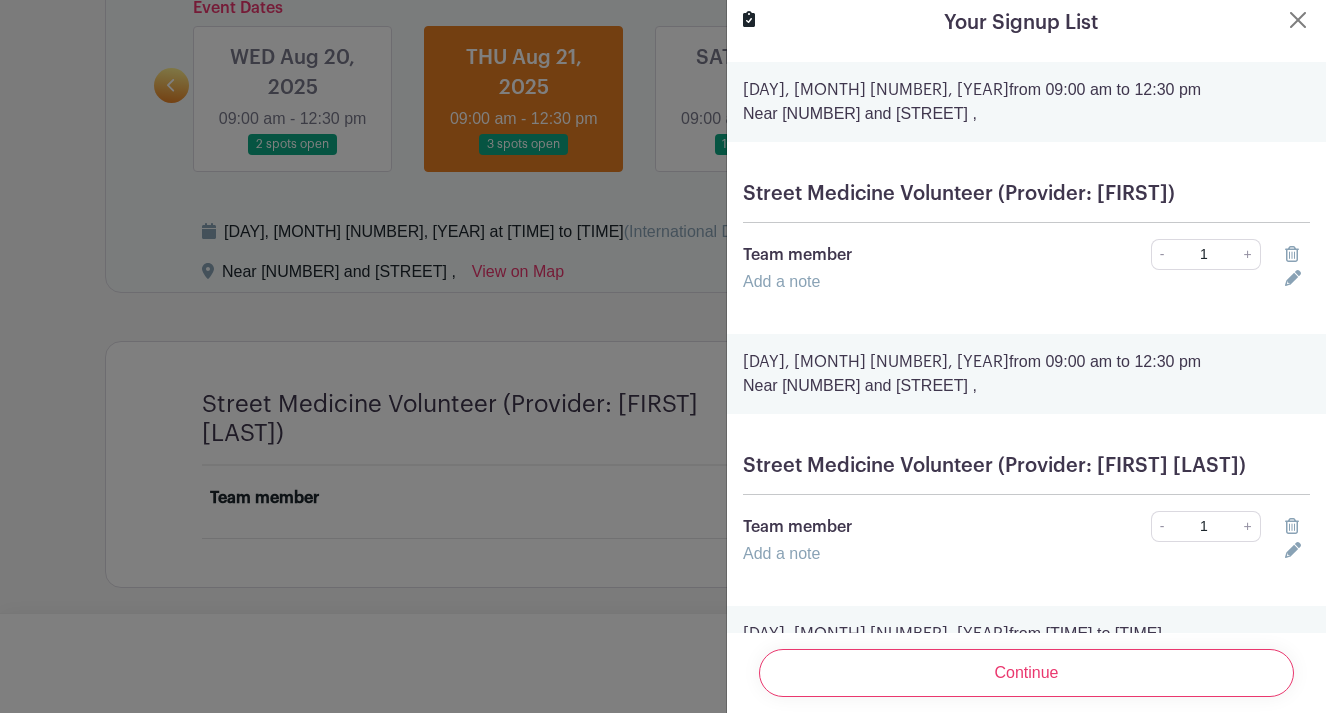 scroll, scrollTop: 0, scrollLeft: 0, axis: both 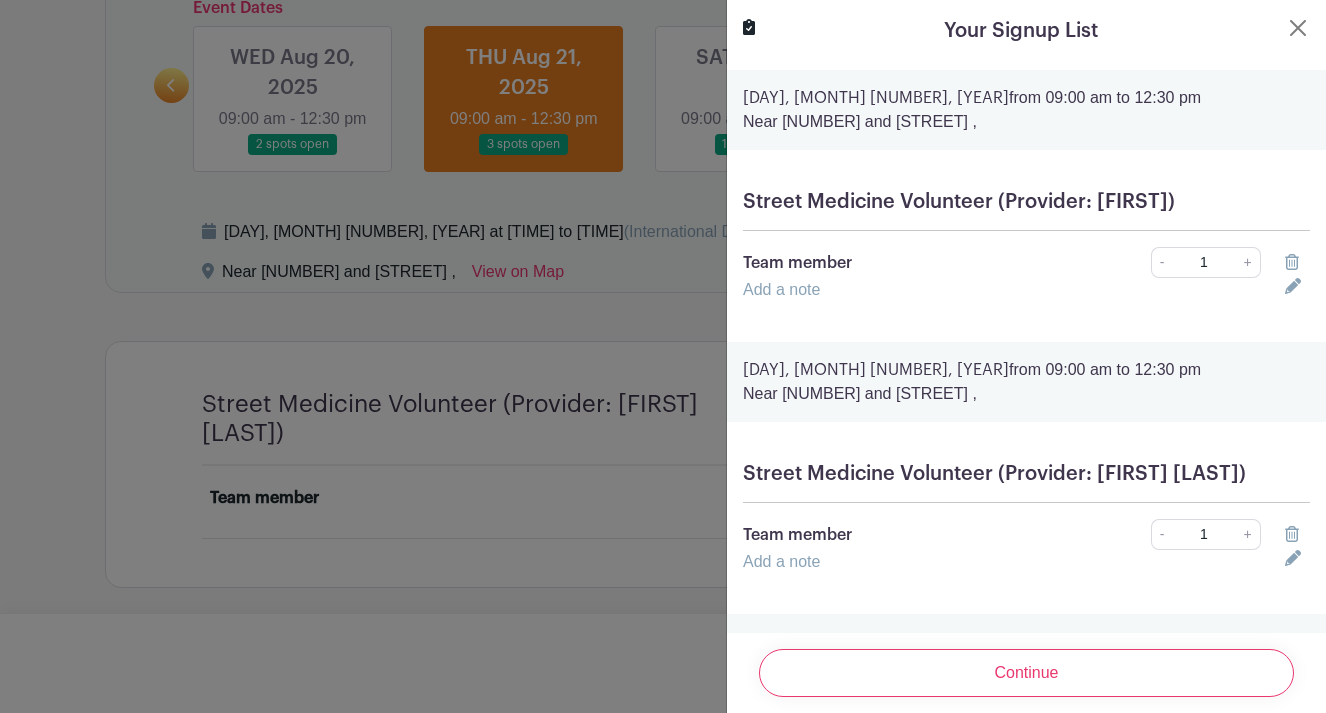 click 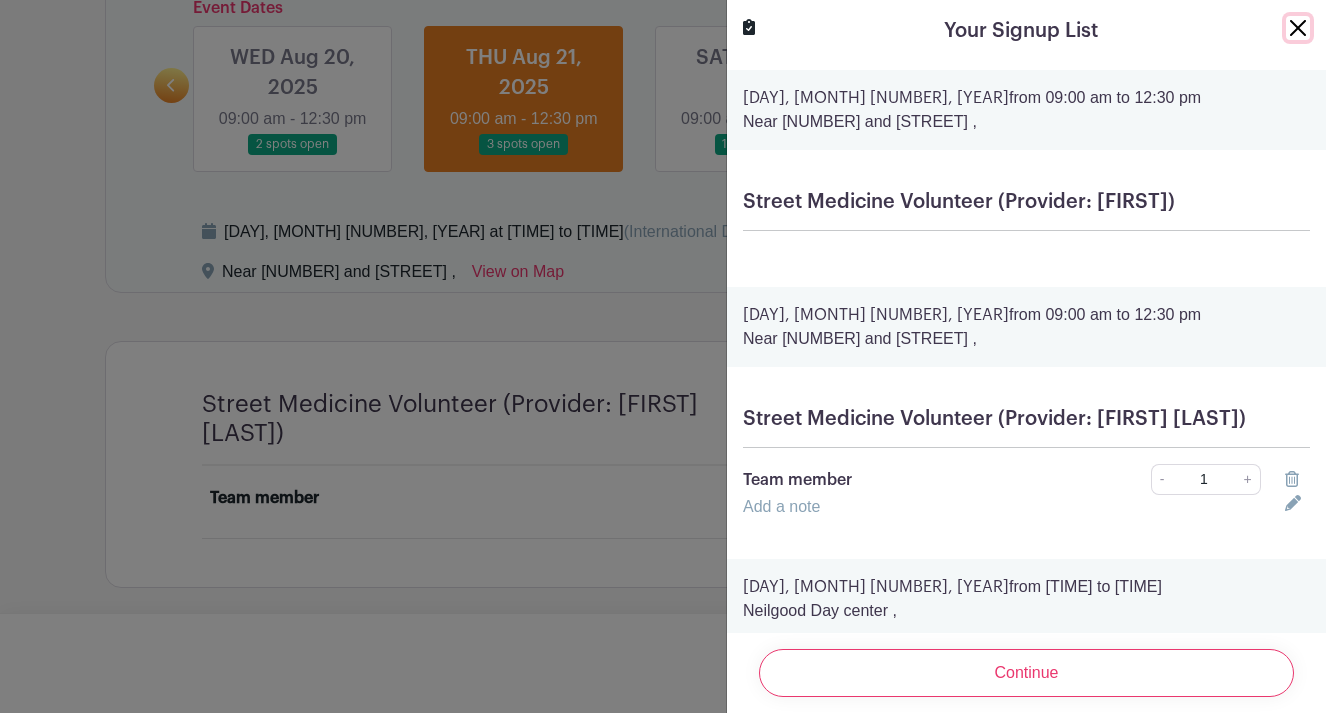 click at bounding box center [1298, 28] 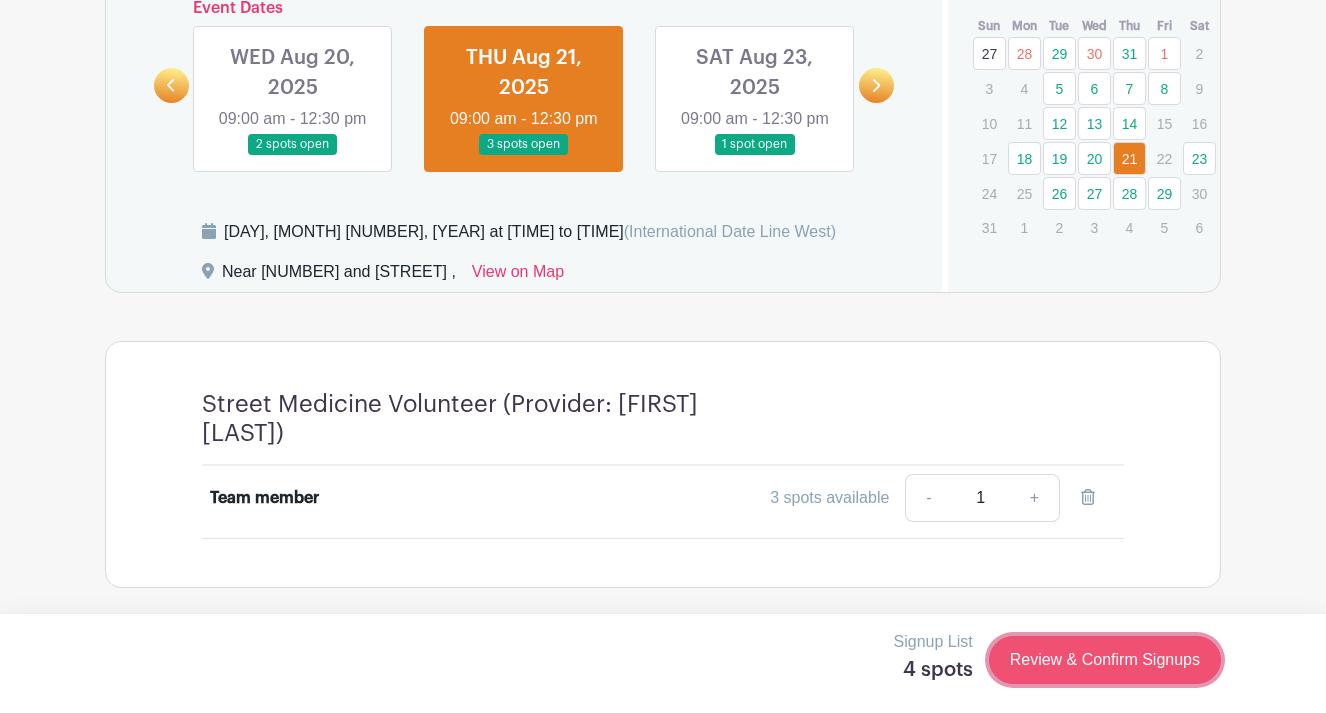 click on "Review & Confirm Signups" at bounding box center [1105, 660] 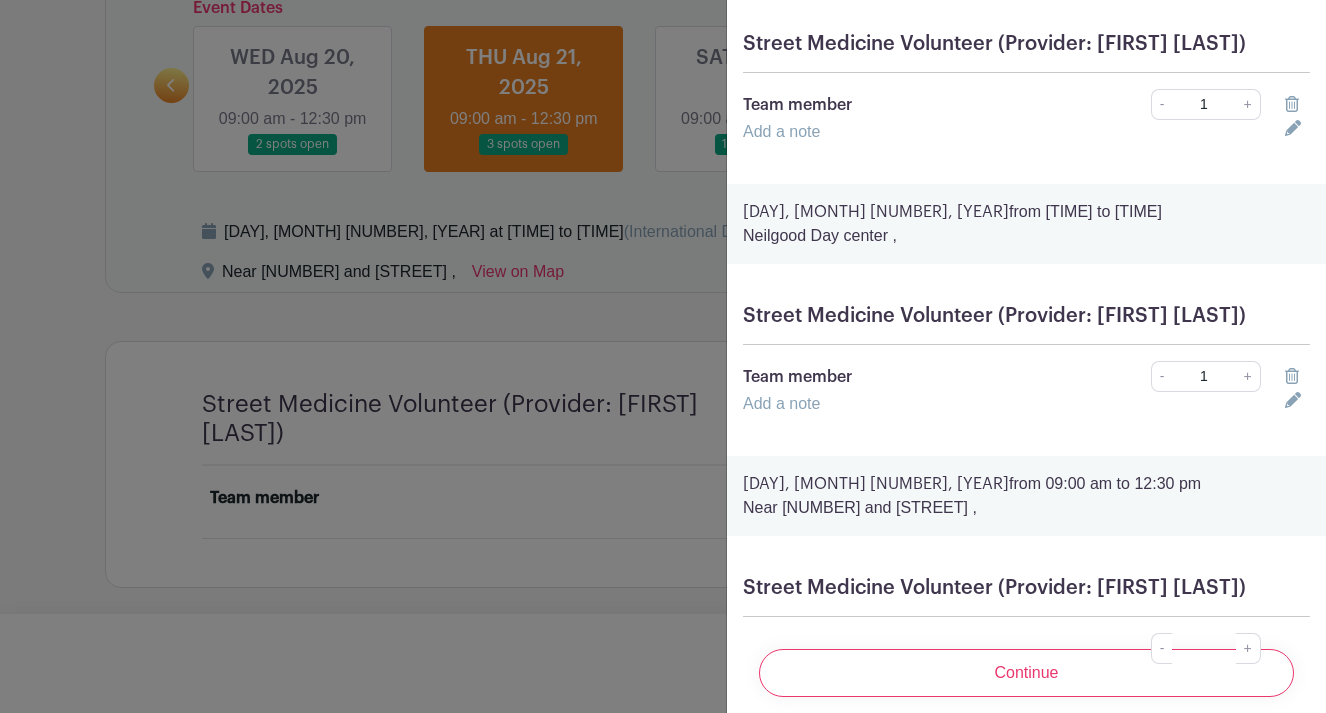 scroll, scrollTop: 349, scrollLeft: 0, axis: vertical 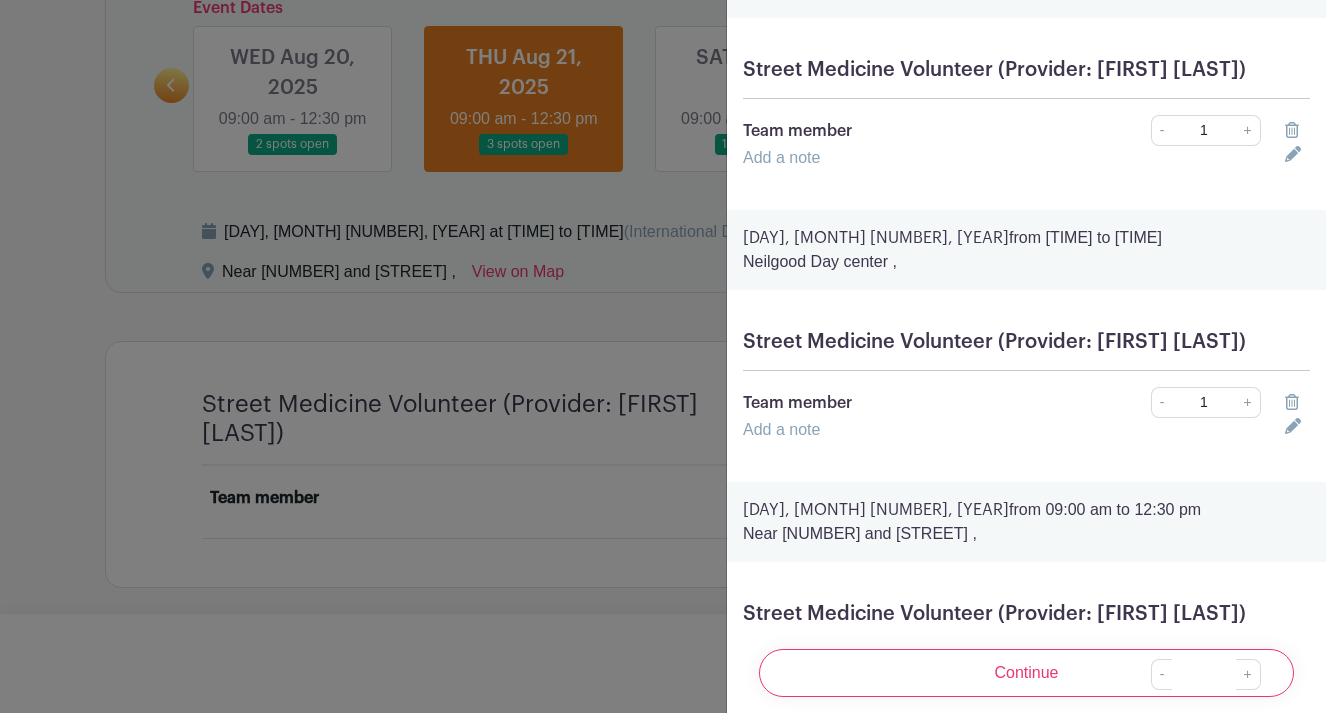 click 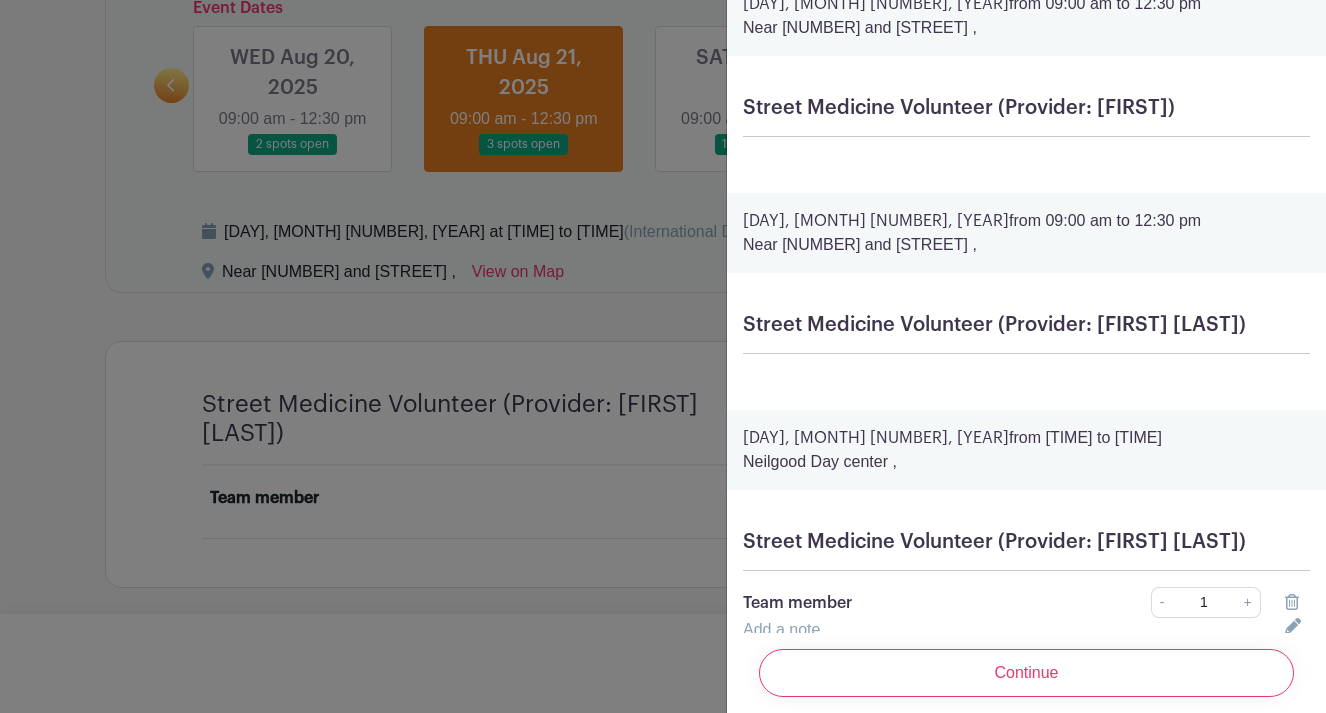 scroll, scrollTop: 0, scrollLeft: 0, axis: both 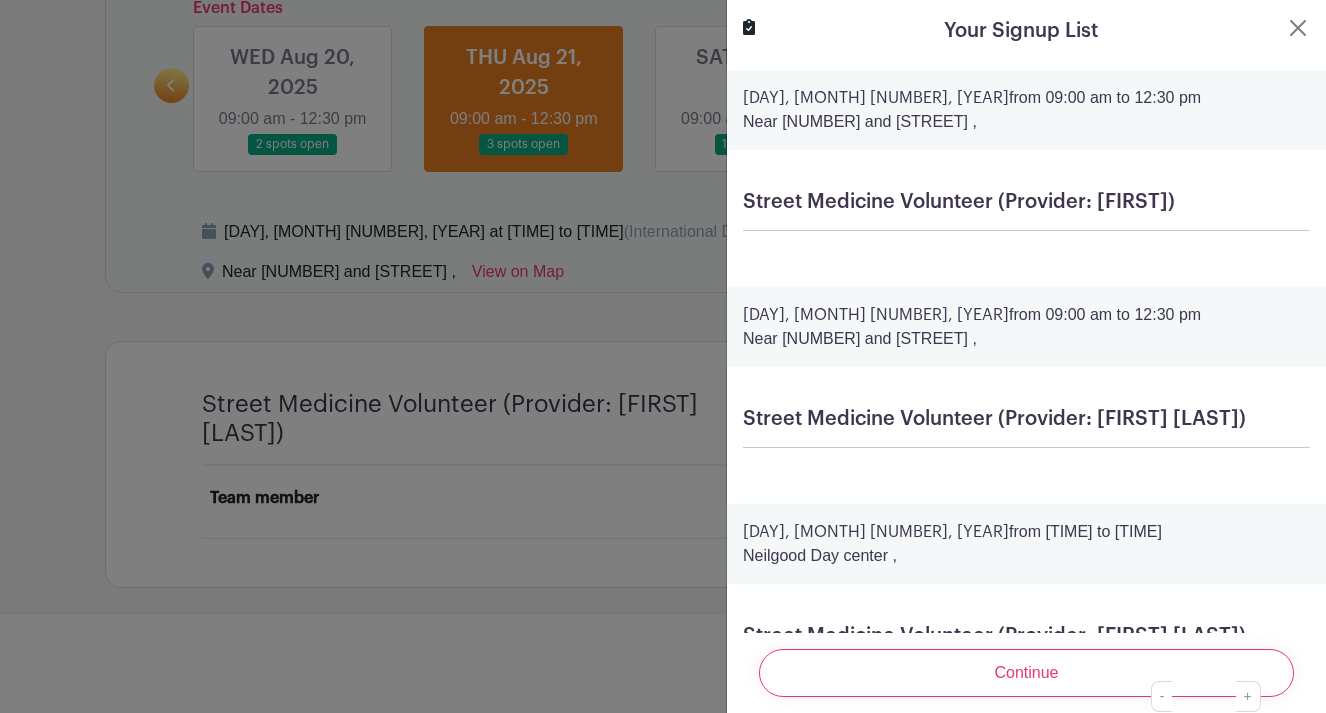 click on "Friday, August 29, 2025
from 09:00 am
to 12:30 pm
Near 17th and Commercial ," at bounding box center [1026, 110] 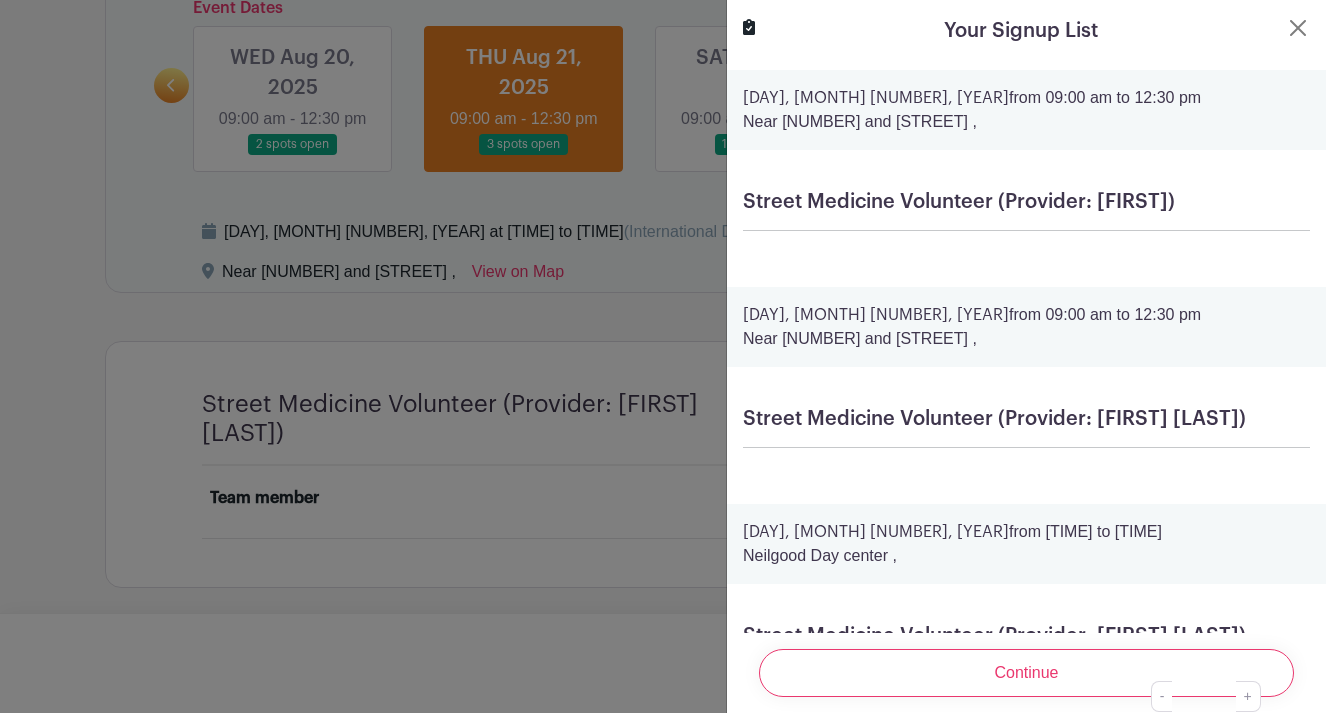 click 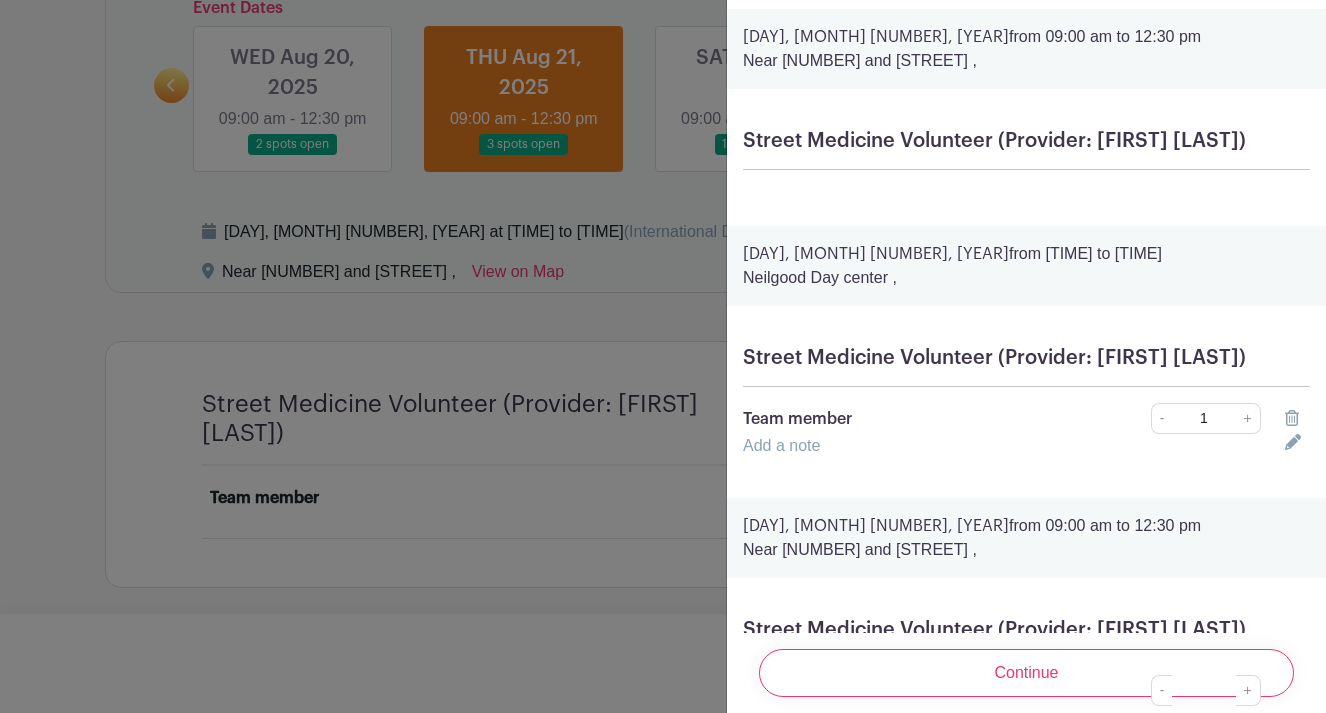 scroll, scrollTop: 296, scrollLeft: 0, axis: vertical 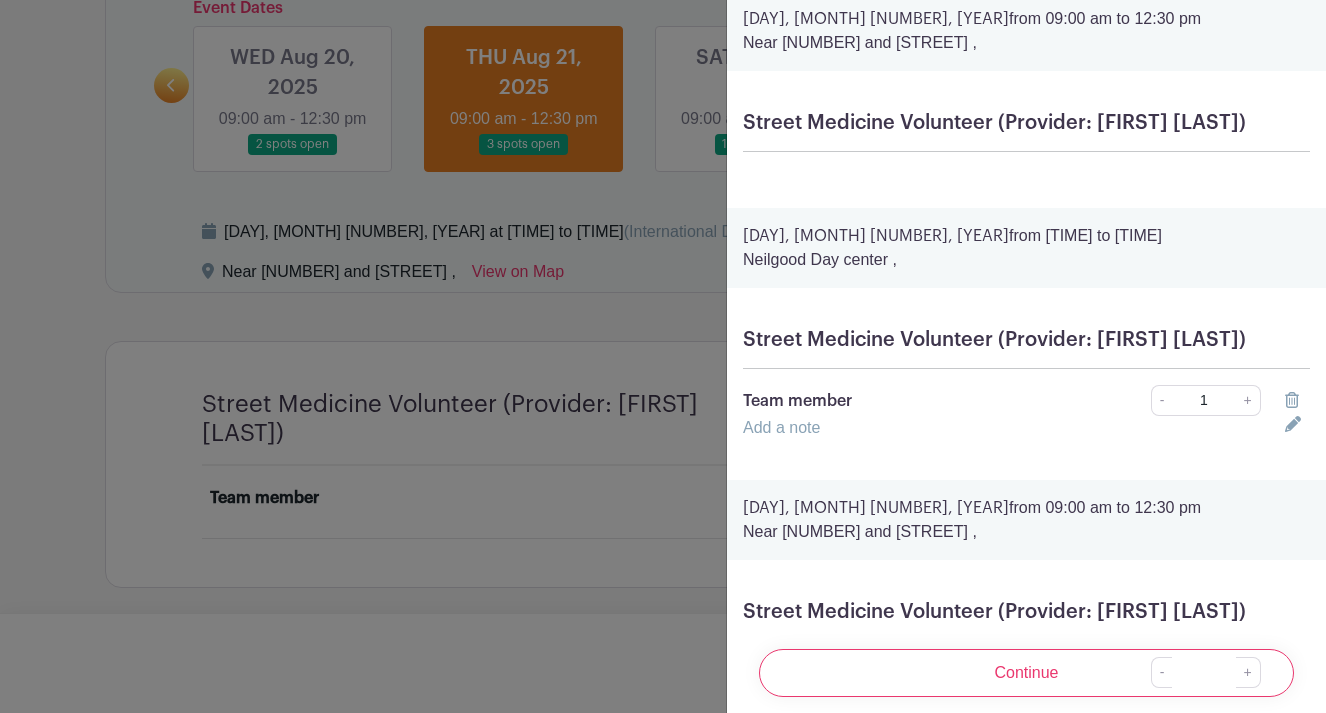 click at bounding box center (663, 356) 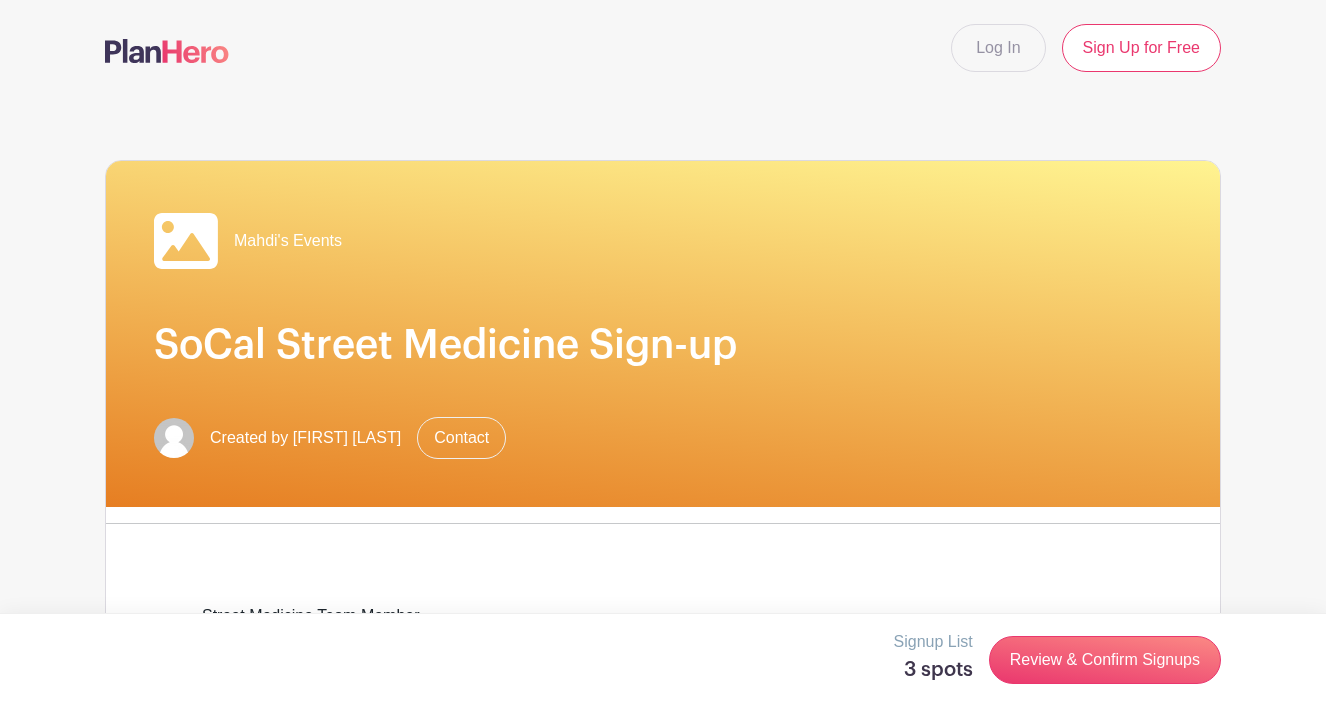 scroll, scrollTop: 0, scrollLeft: 0, axis: both 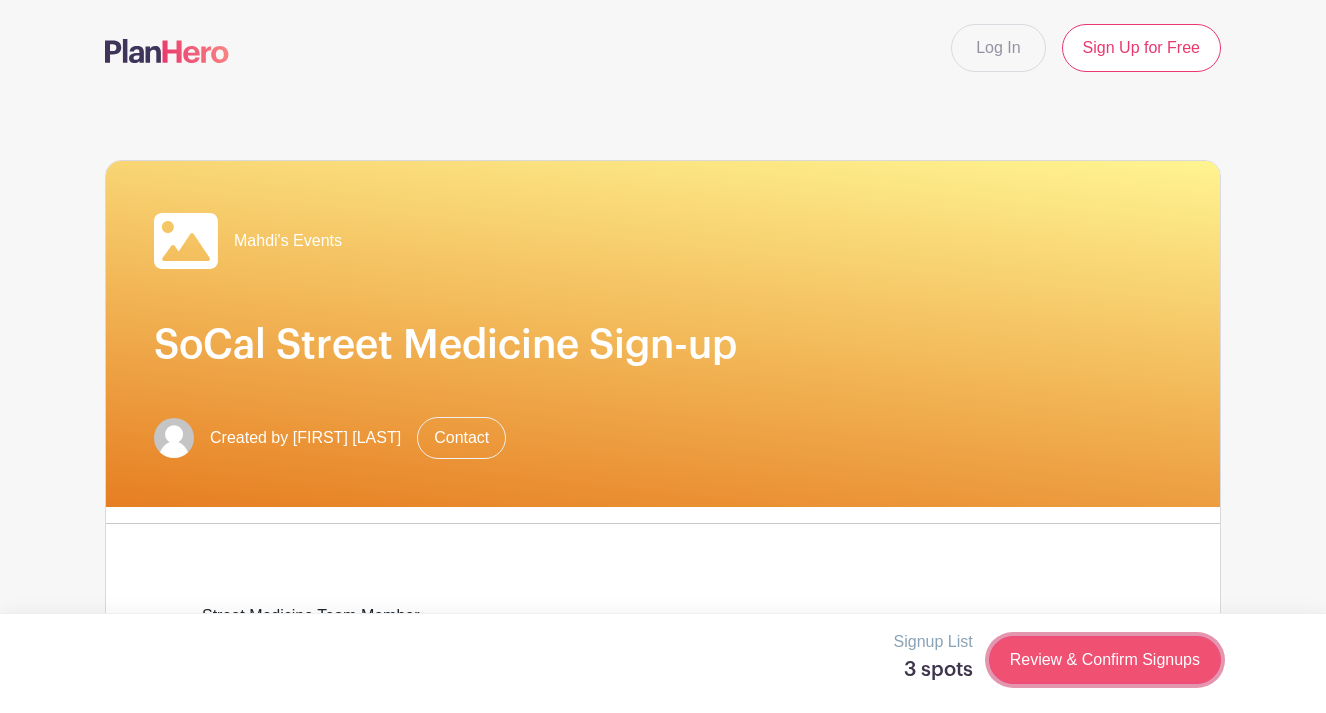 click on "Review & Confirm Signups" at bounding box center [1105, 660] 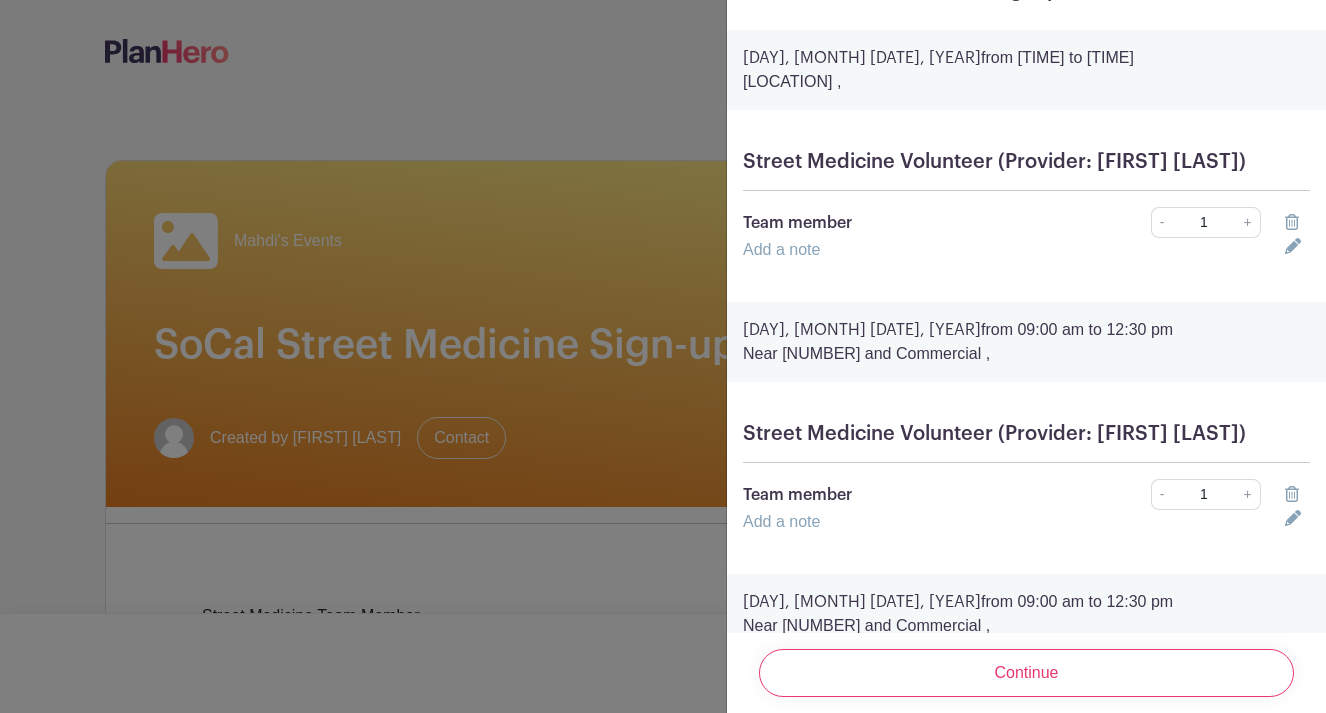 scroll, scrollTop: 0, scrollLeft: 0, axis: both 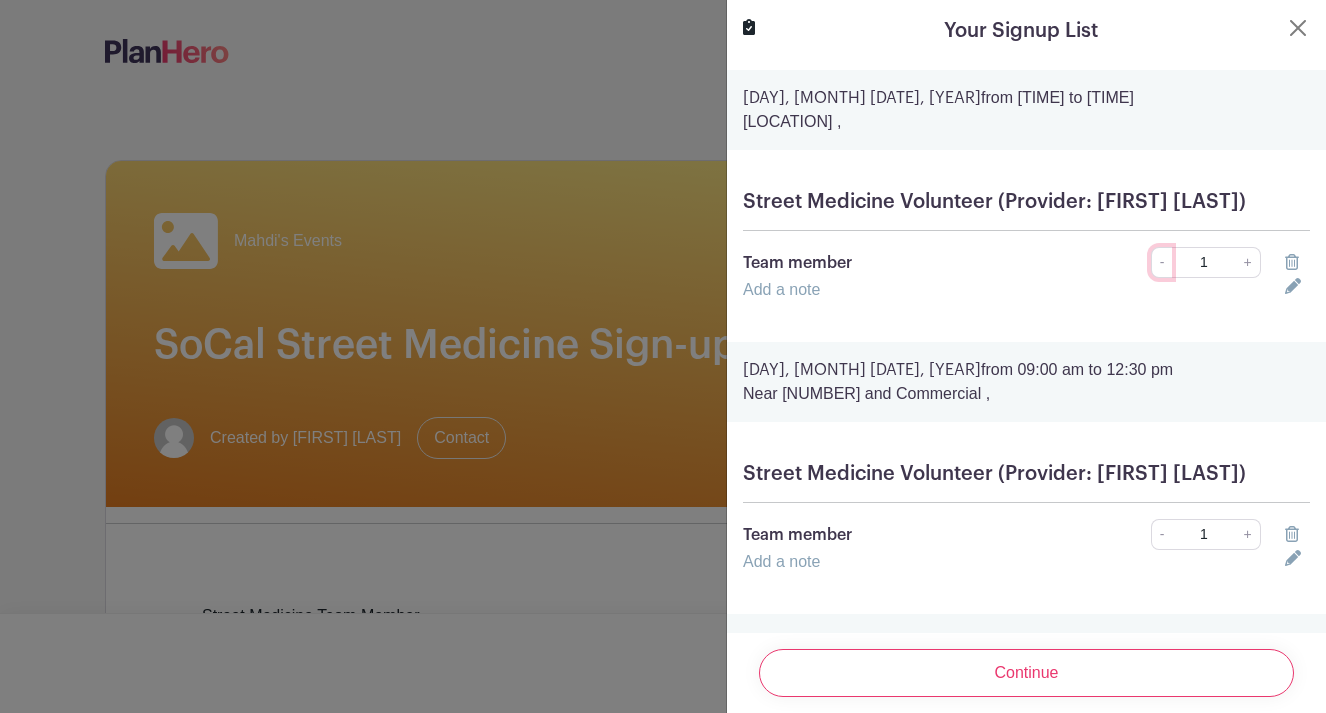 click on "-" at bounding box center (1162, 262) 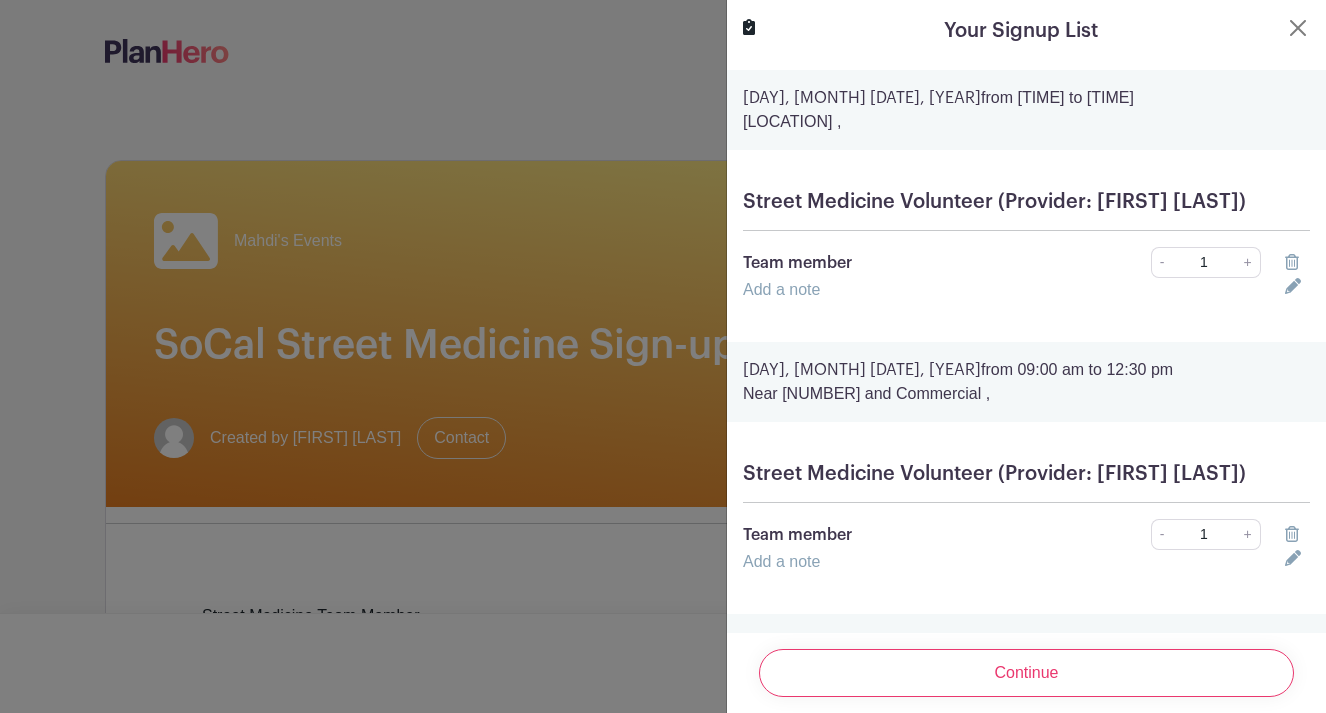 click 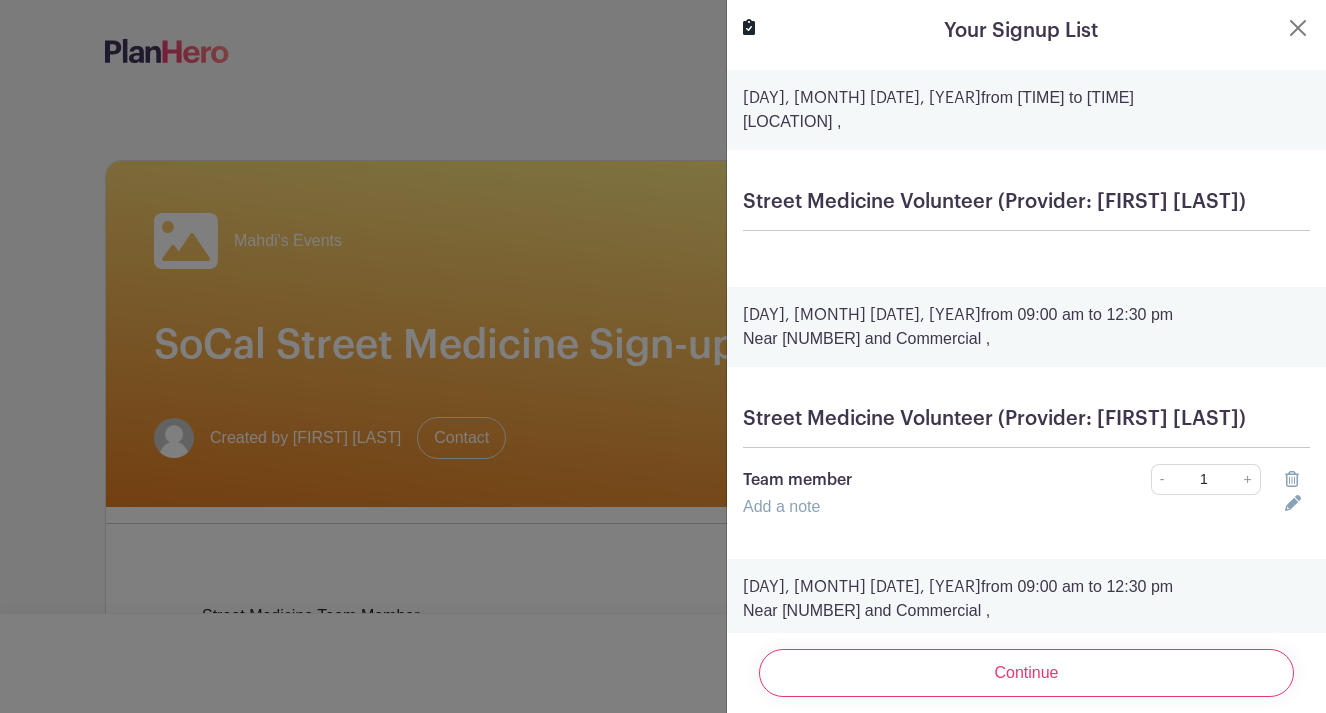 click 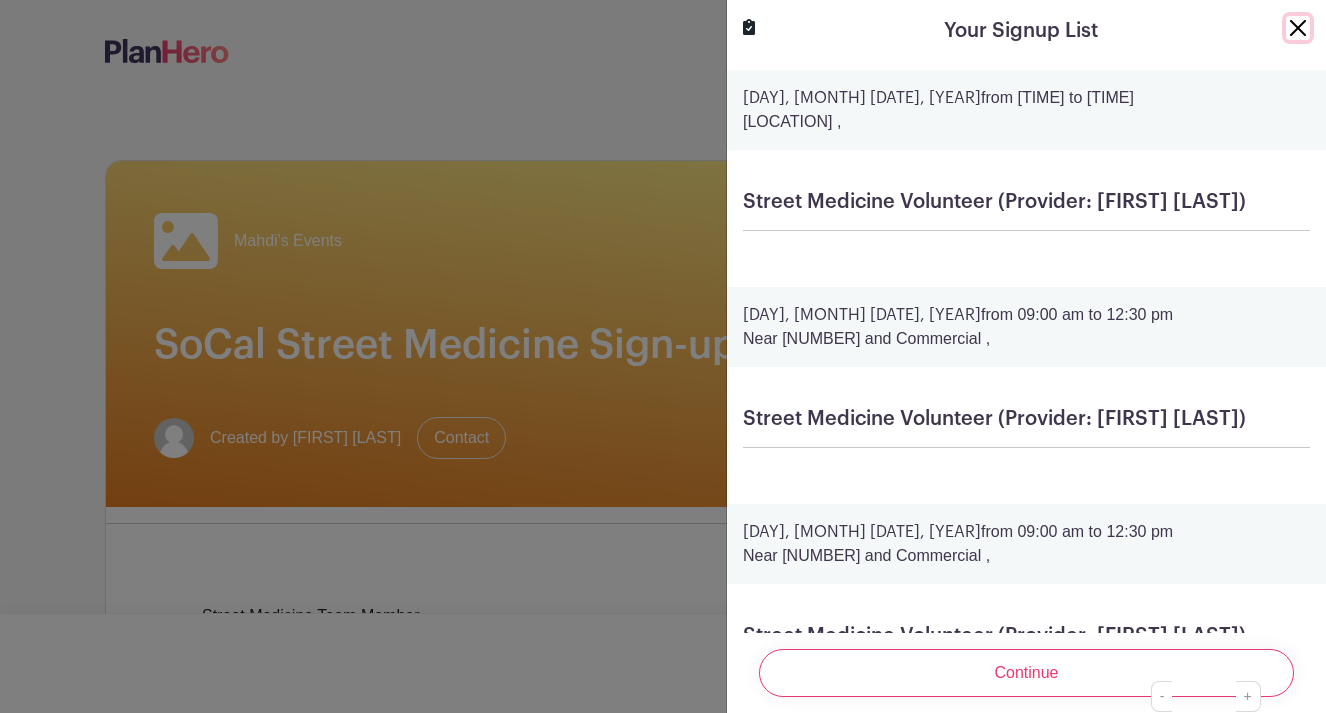 click at bounding box center [1298, 28] 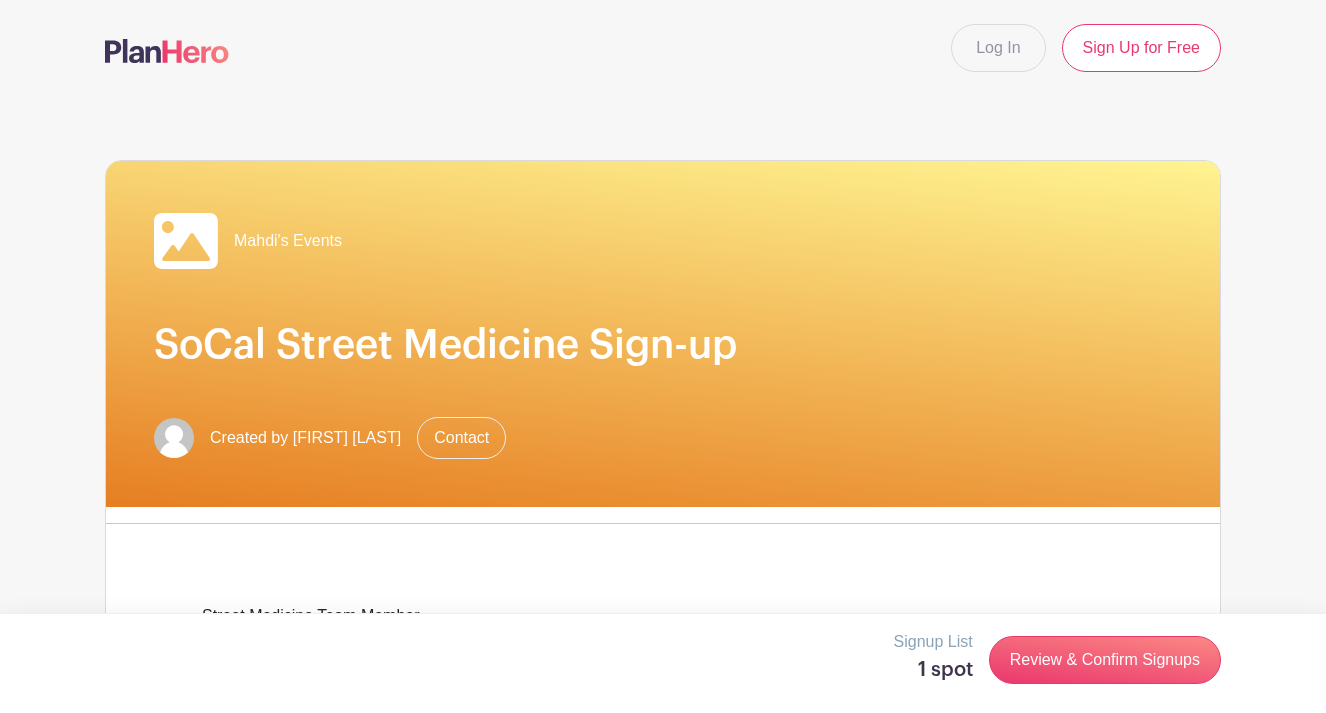 click at bounding box center (167, 51) 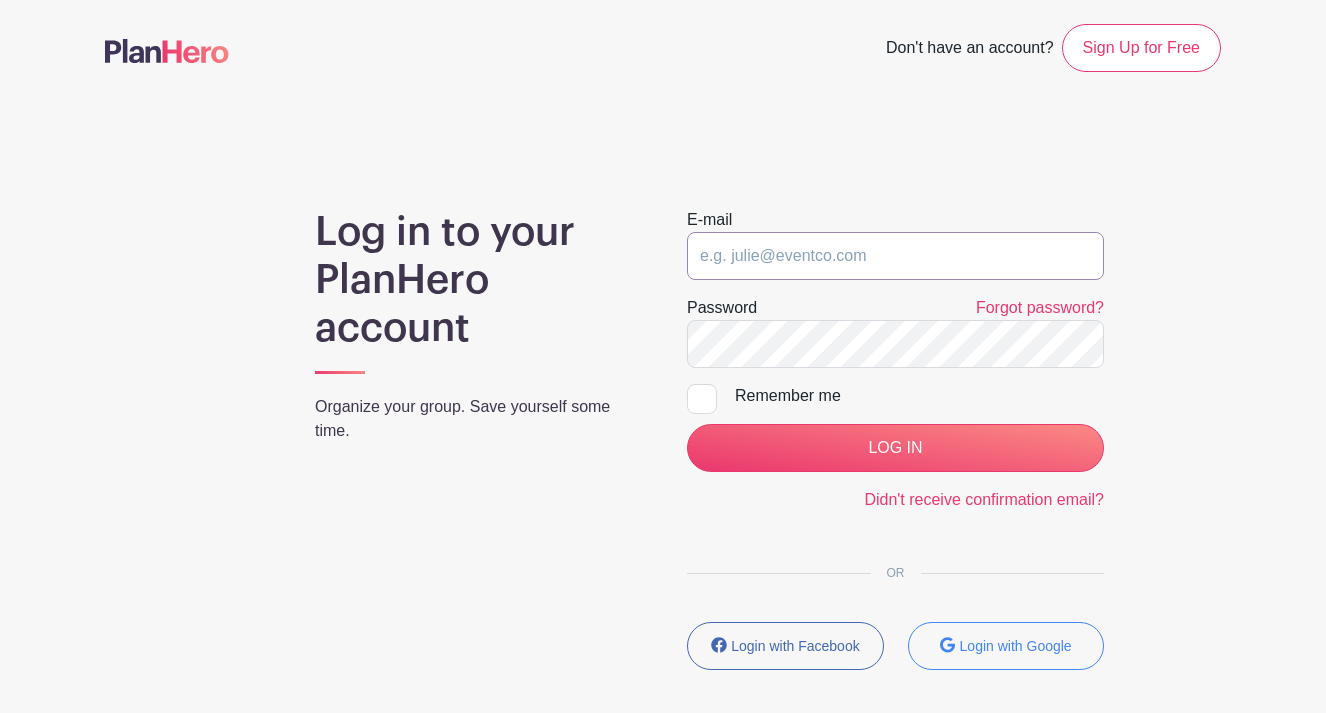 type on "[EMAIL]" 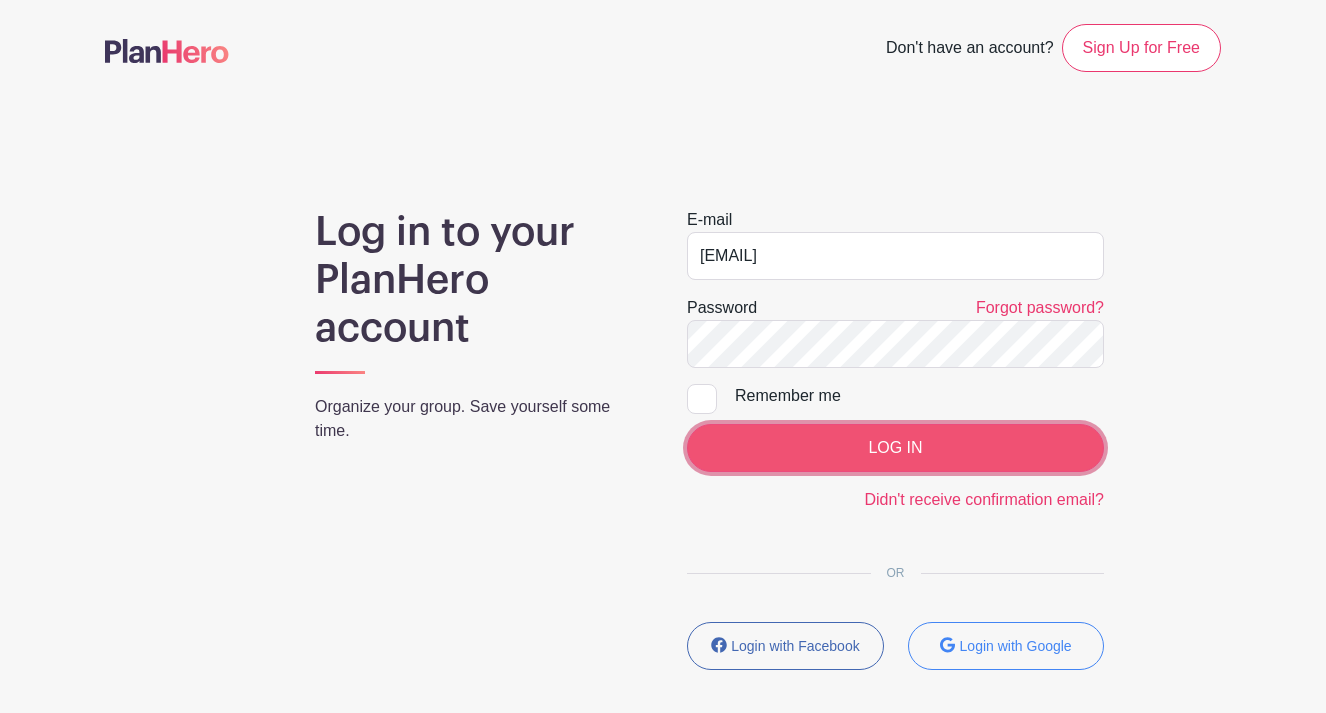 click on "LOG IN" at bounding box center (895, 448) 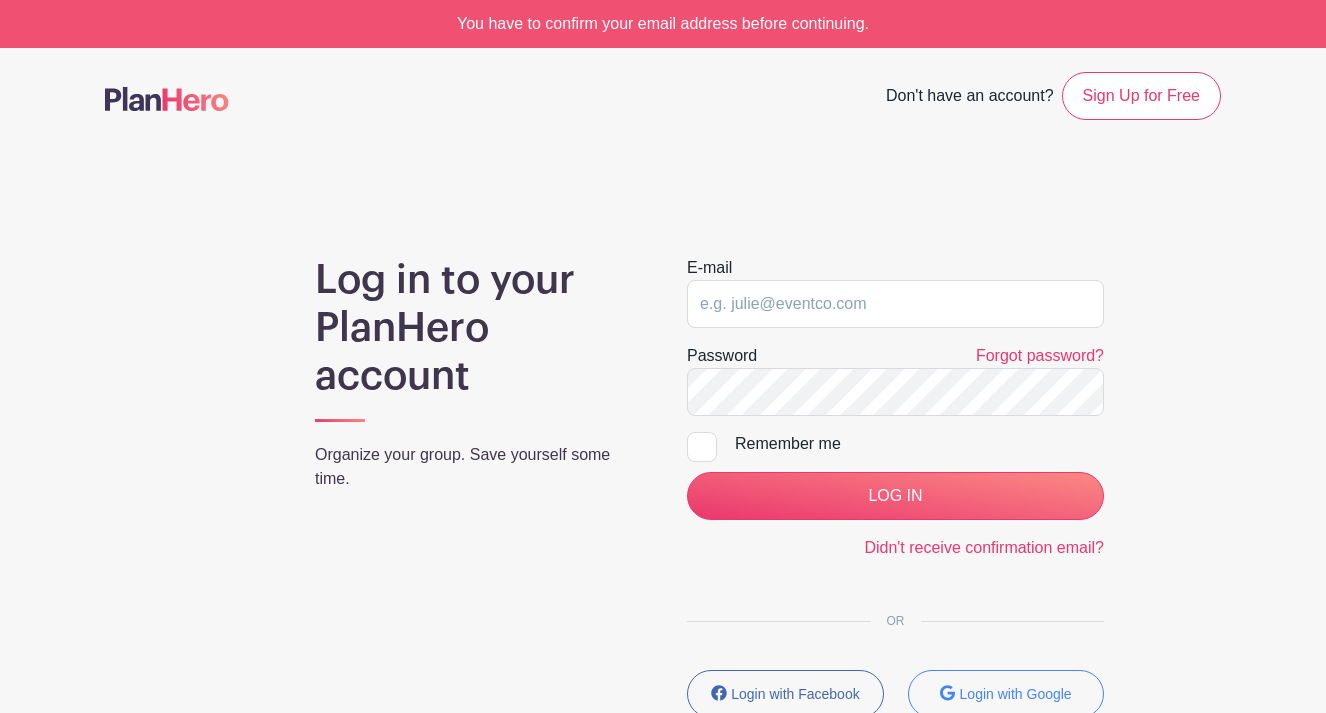 scroll, scrollTop: 0, scrollLeft: 0, axis: both 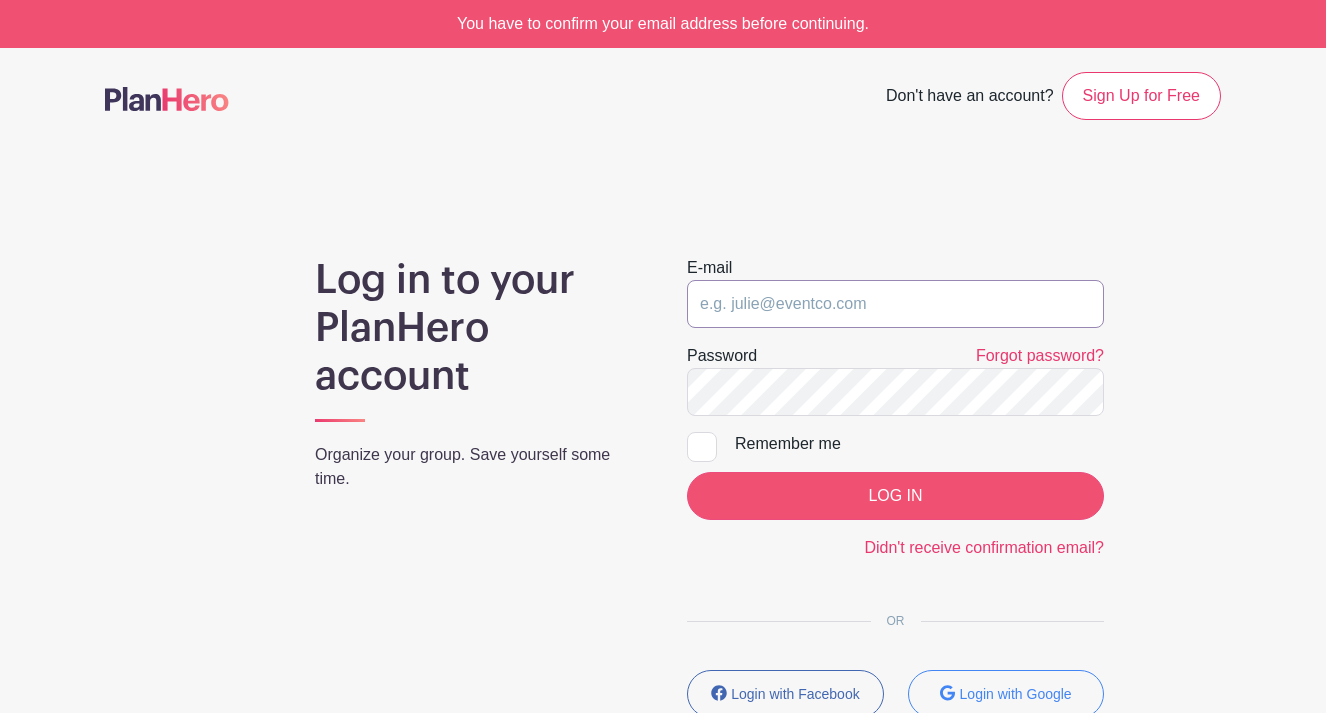 type on "[EMAIL]" 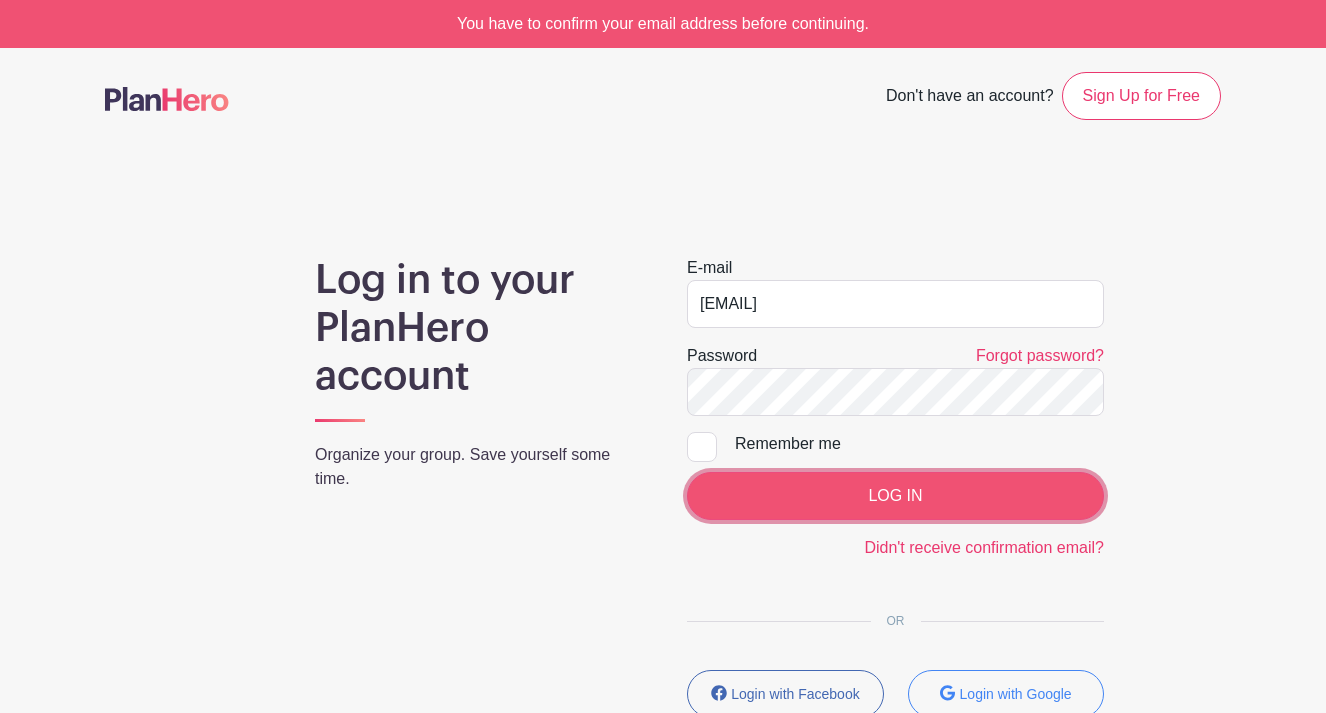 click on "LOG IN" at bounding box center [895, 496] 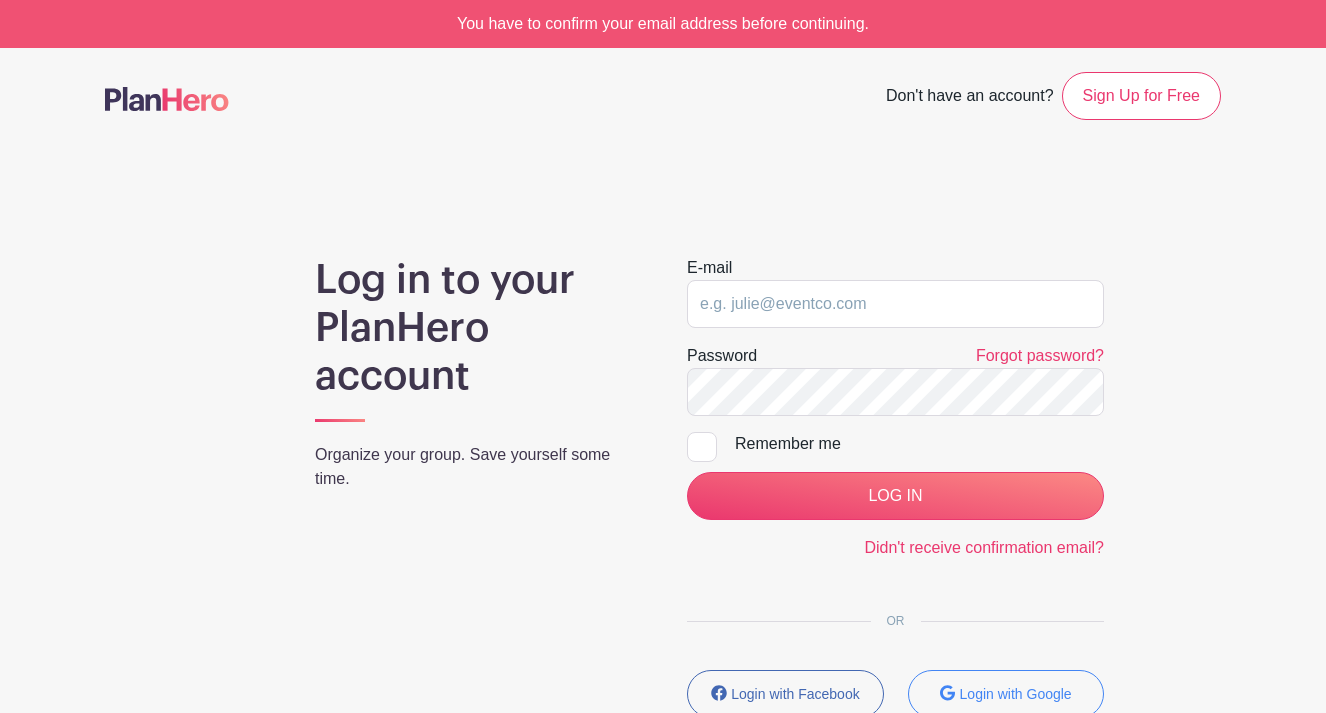 scroll, scrollTop: 0, scrollLeft: 0, axis: both 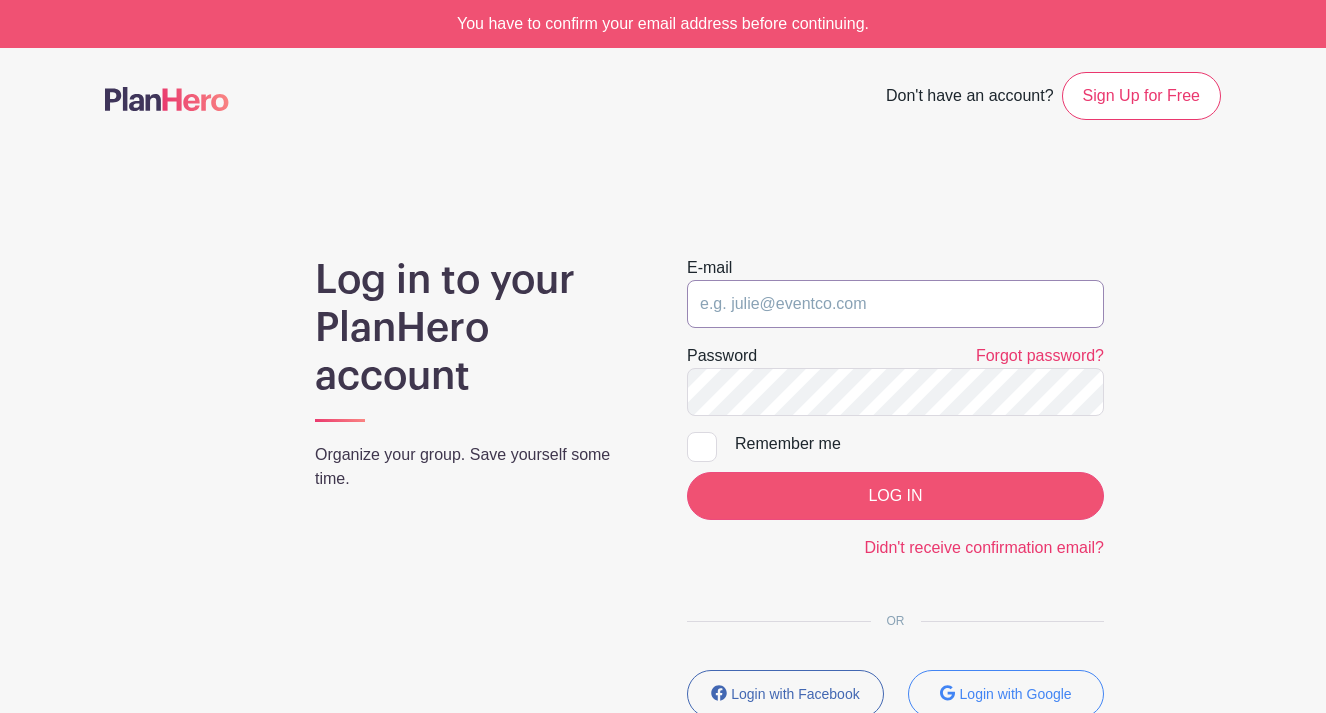 type on "[EMAIL]" 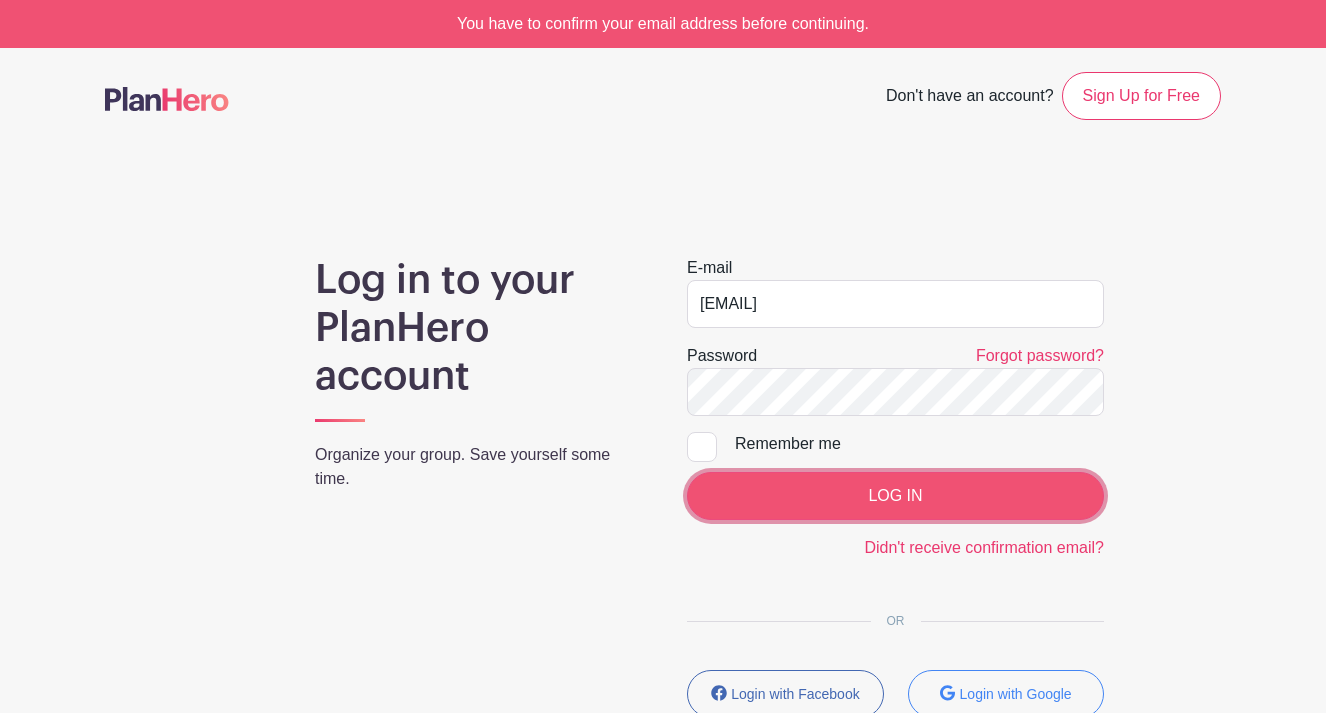 click on "LOG IN" at bounding box center (895, 496) 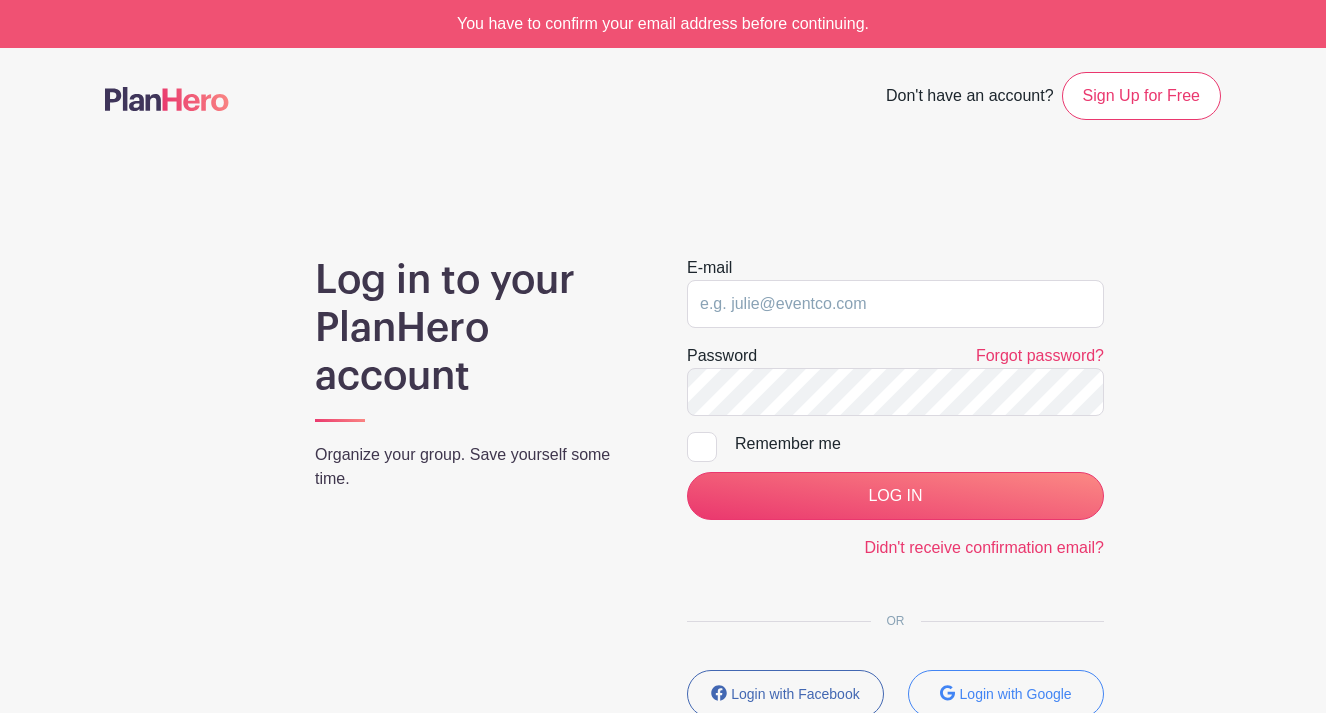 scroll, scrollTop: 146, scrollLeft: 0, axis: vertical 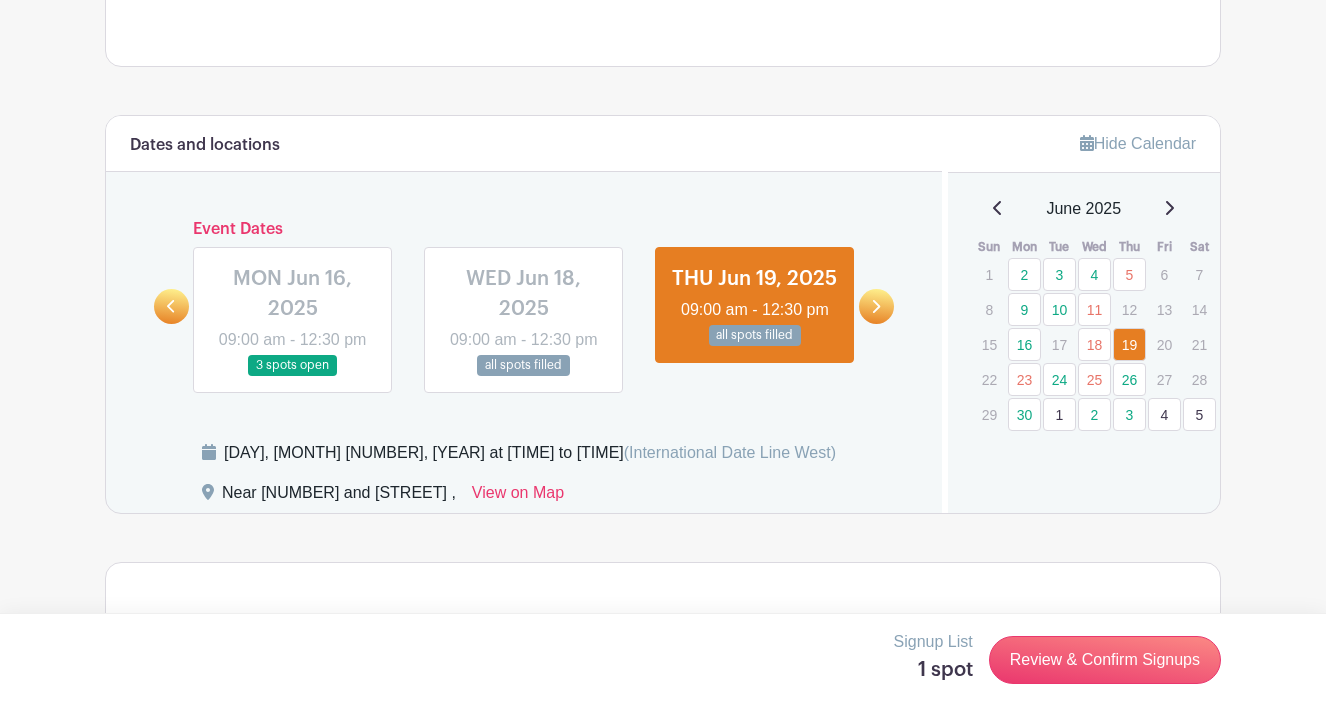 click 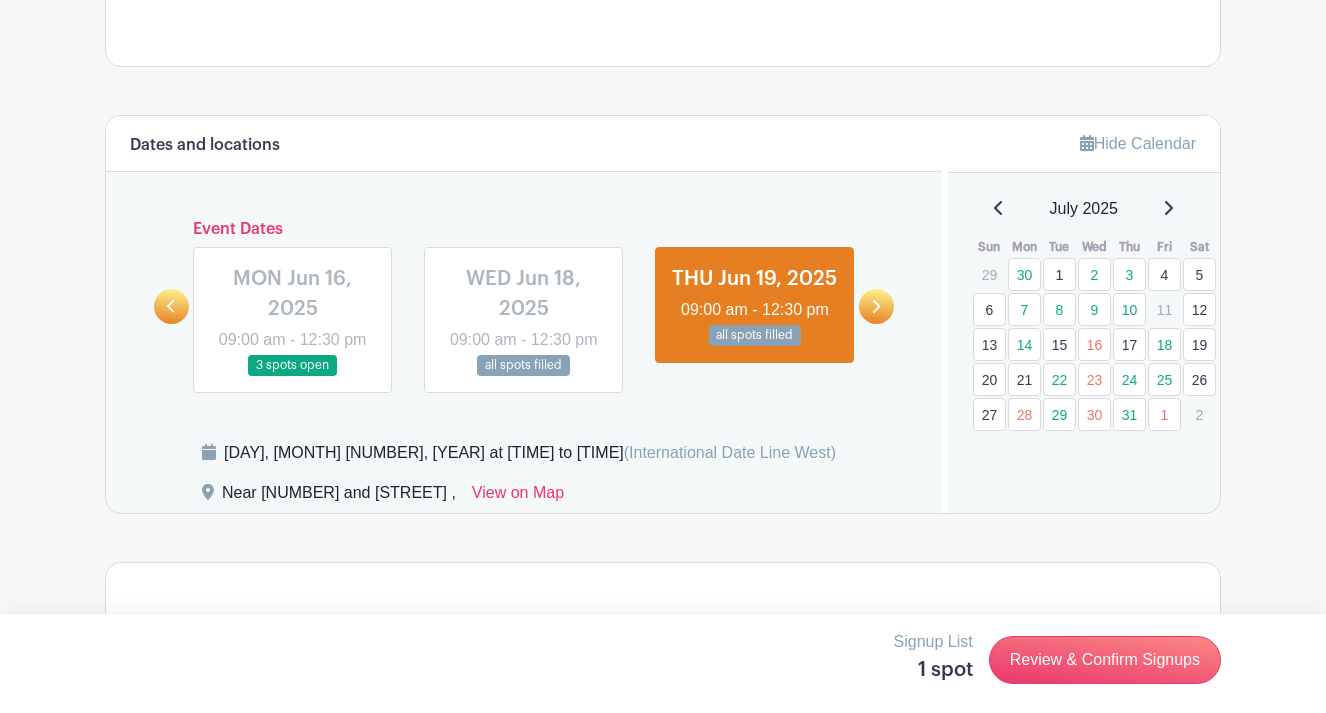 click 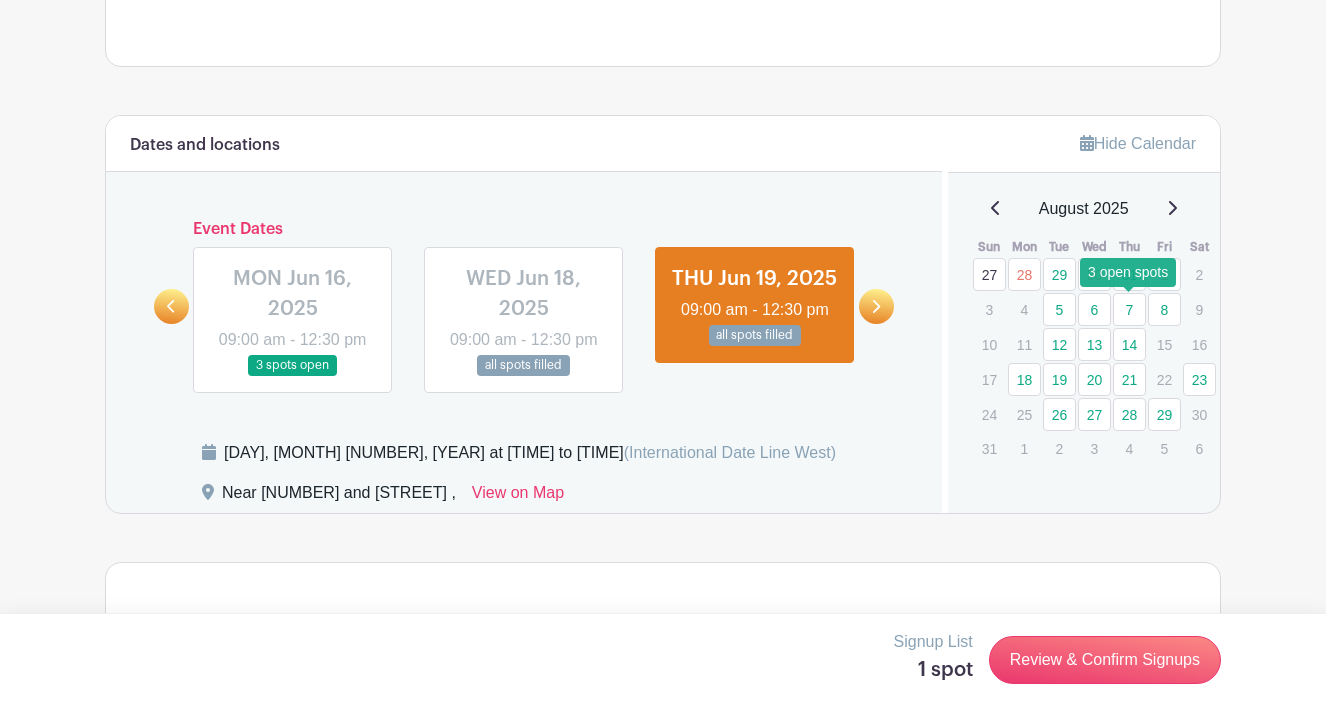 click on "7" at bounding box center [1129, 309] 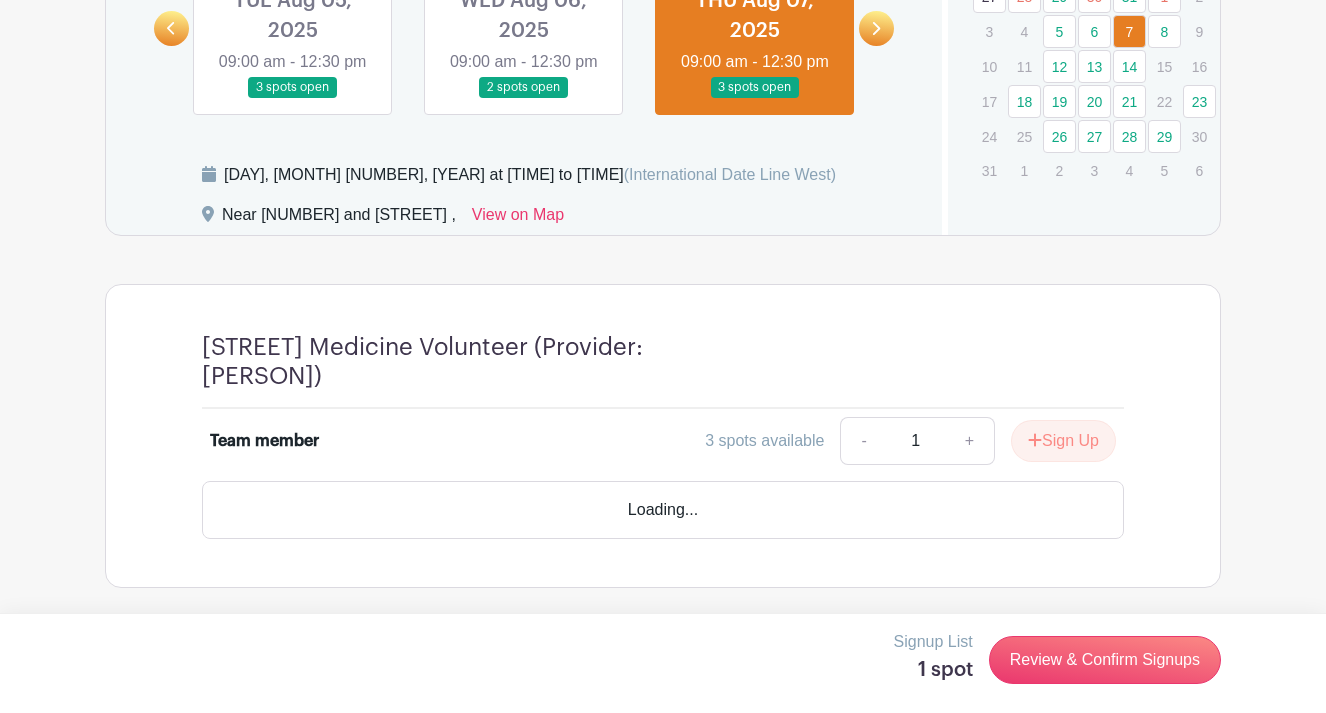scroll, scrollTop: 1015, scrollLeft: 0, axis: vertical 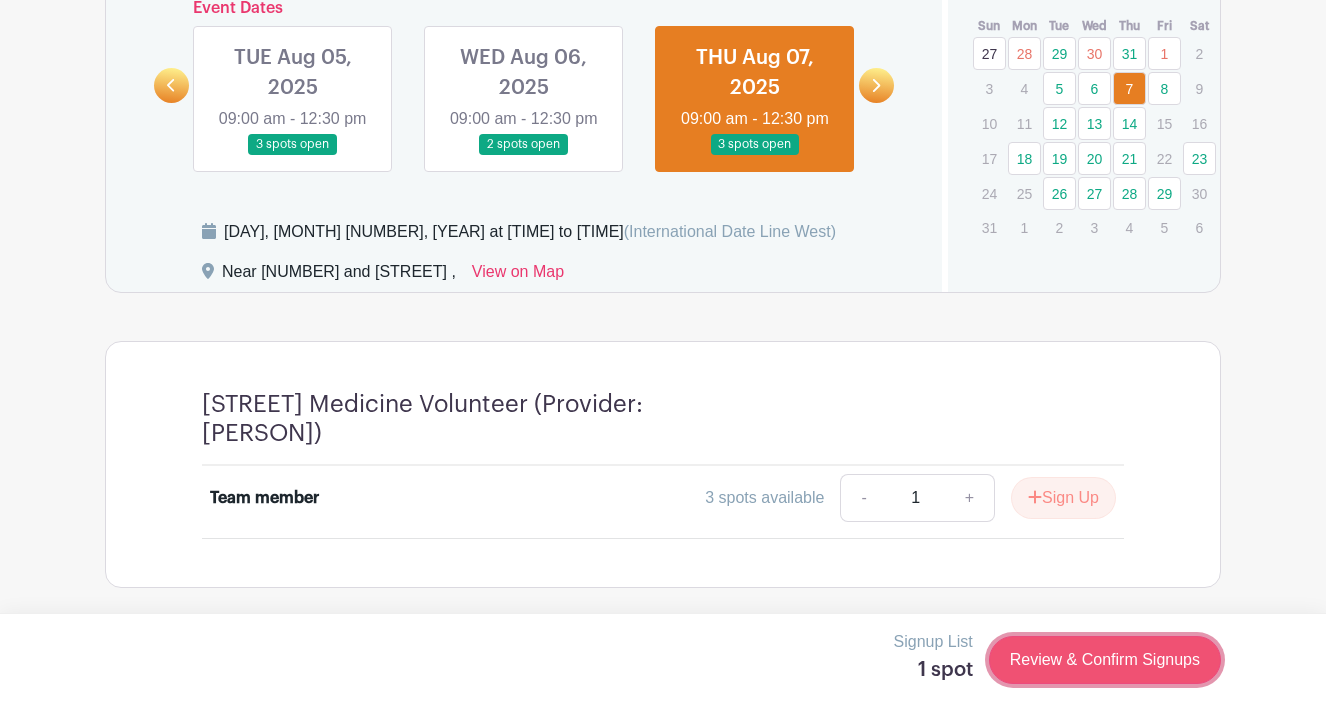 click on "Review & Confirm Signups" at bounding box center (1105, 660) 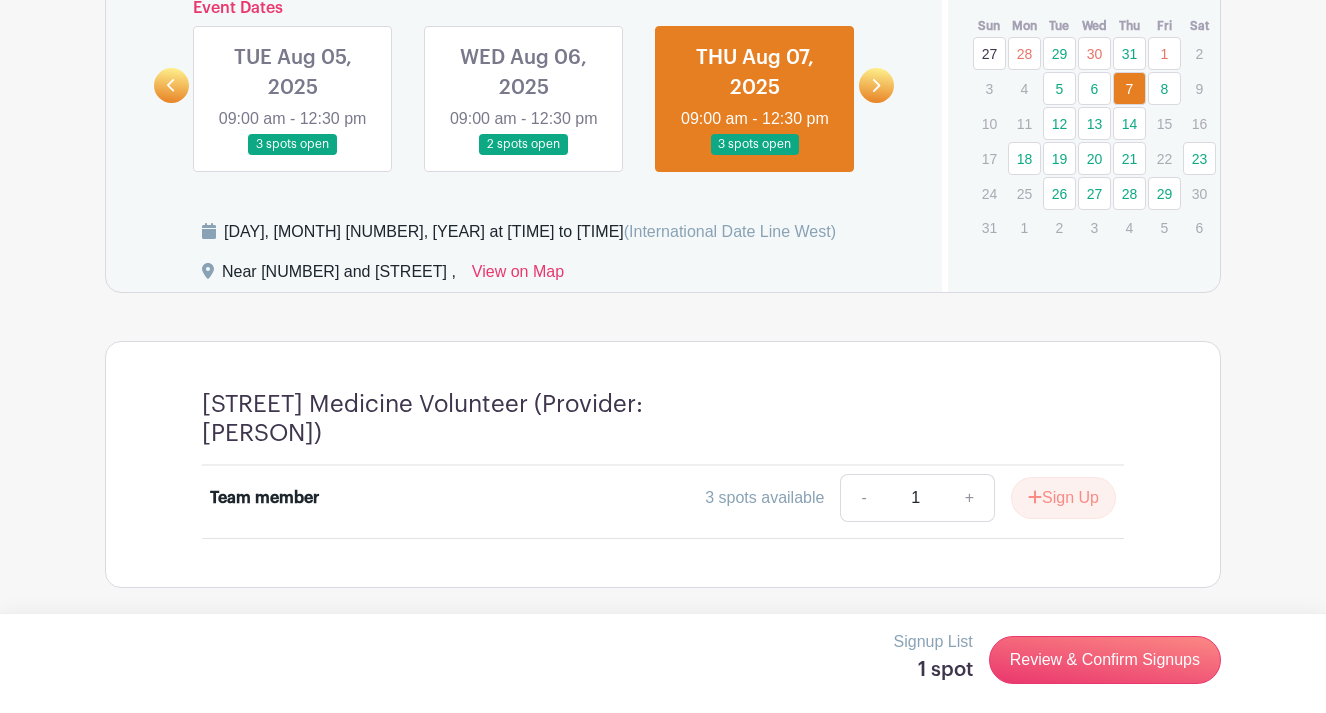 click at bounding box center [663, 356] 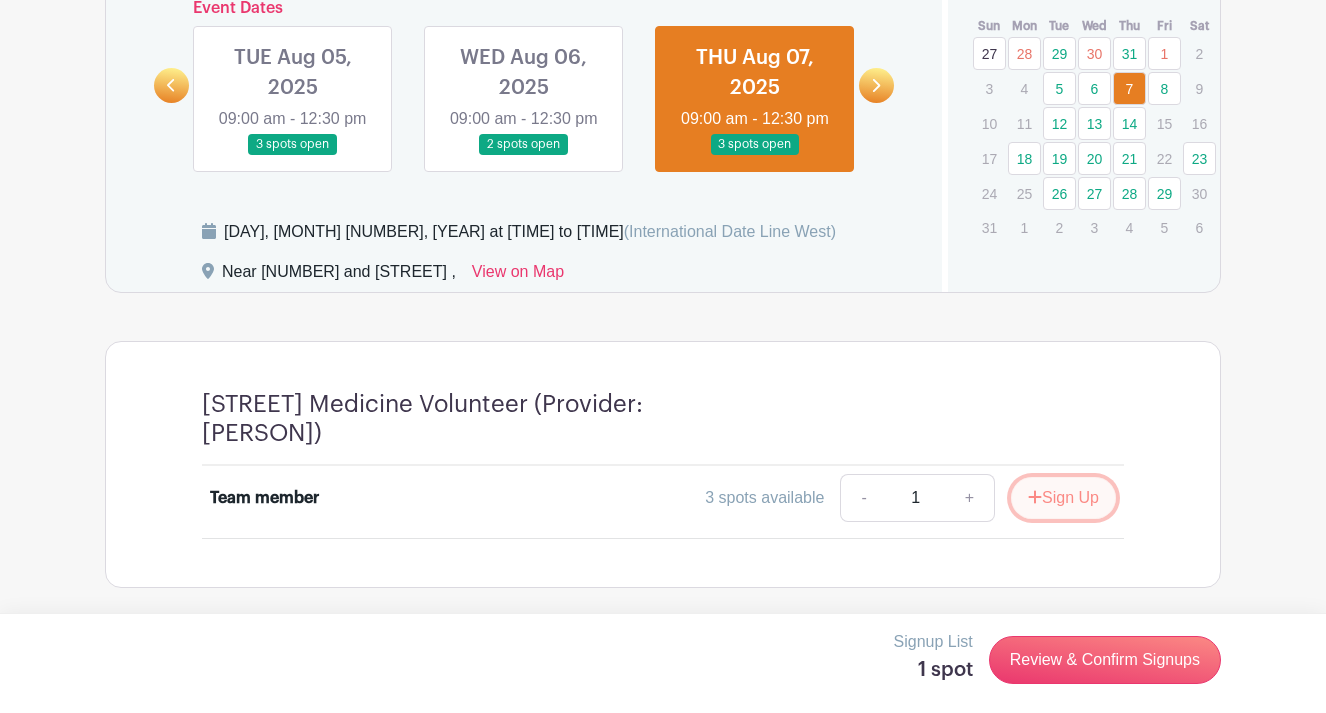 click on "Sign Up" at bounding box center [1063, 498] 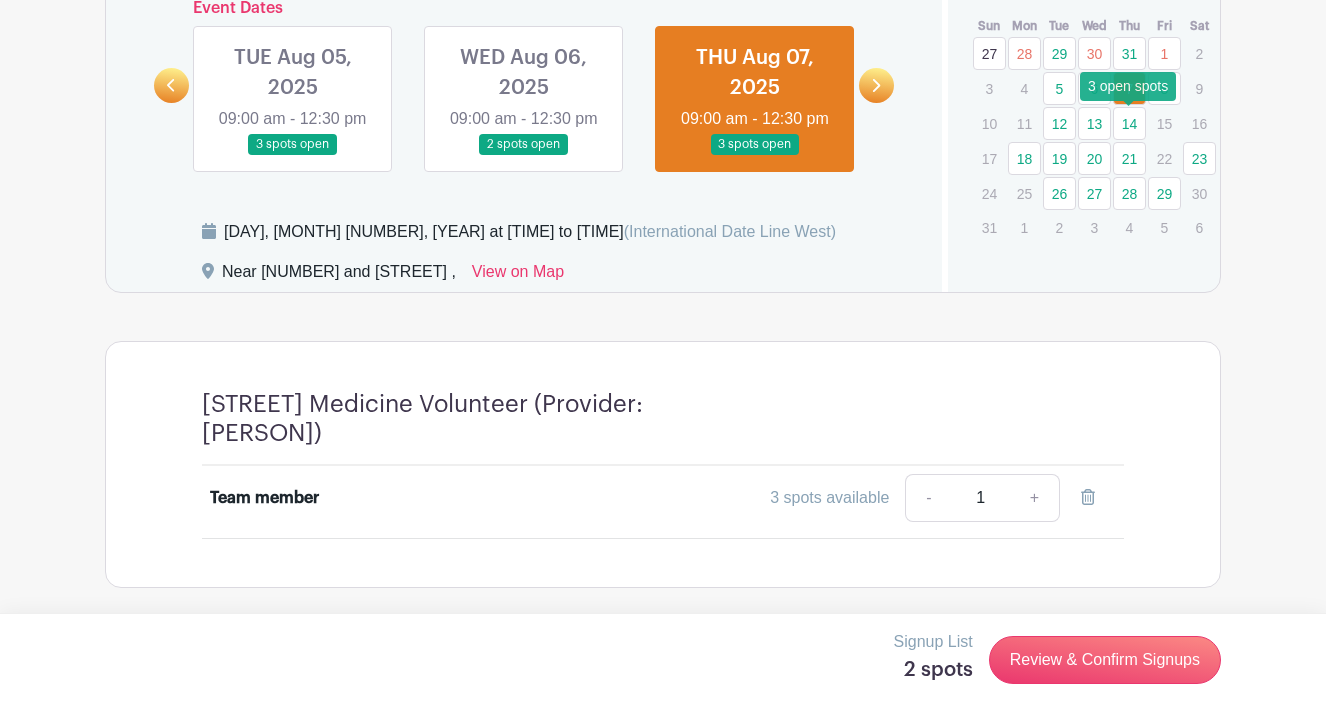 click on "14" at bounding box center [1129, 123] 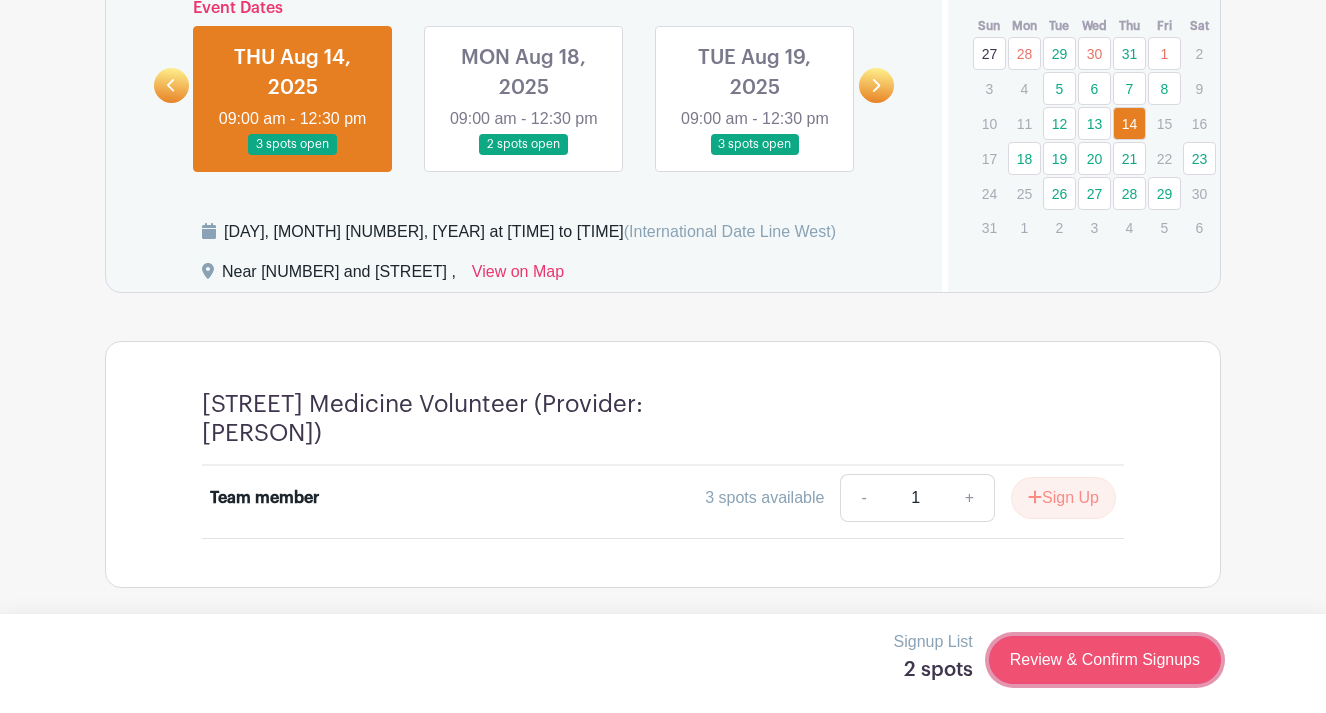 click on "Review & Confirm Signups" at bounding box center [1105, 660] 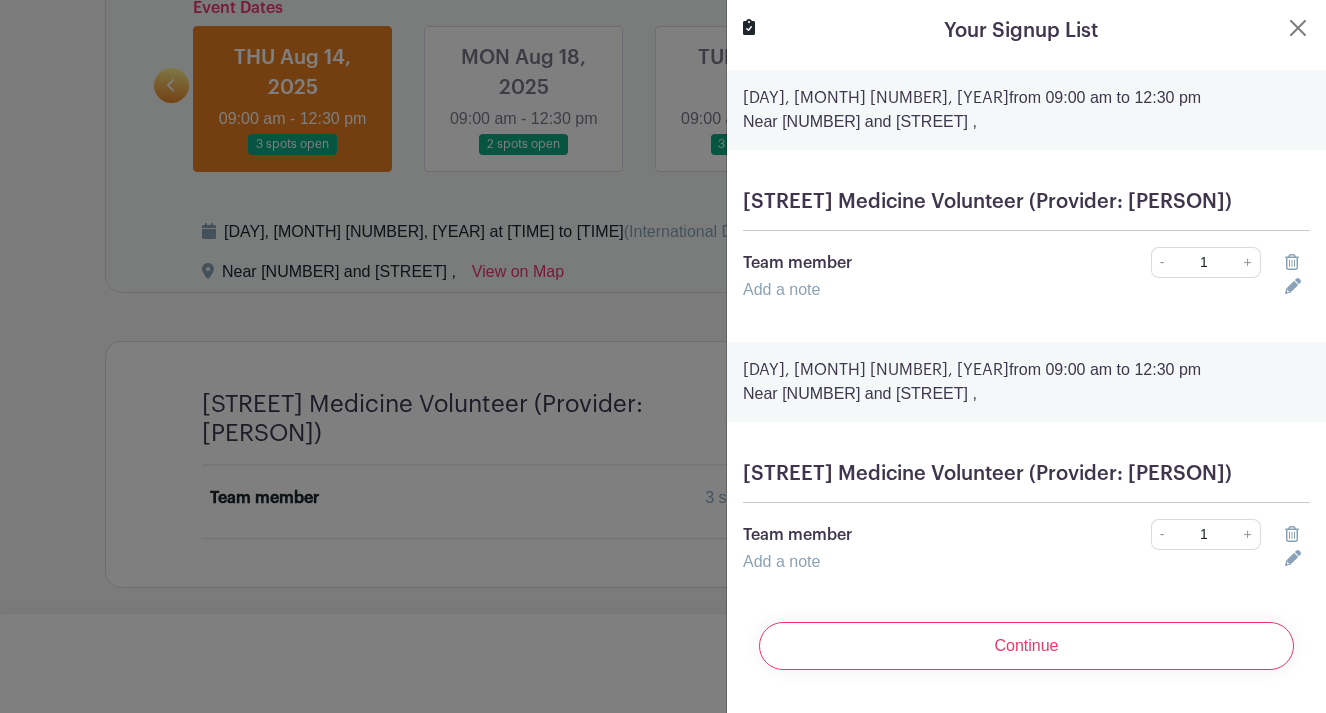 scroll, scrollTop: 0, scrollLeft: 0, axis: both 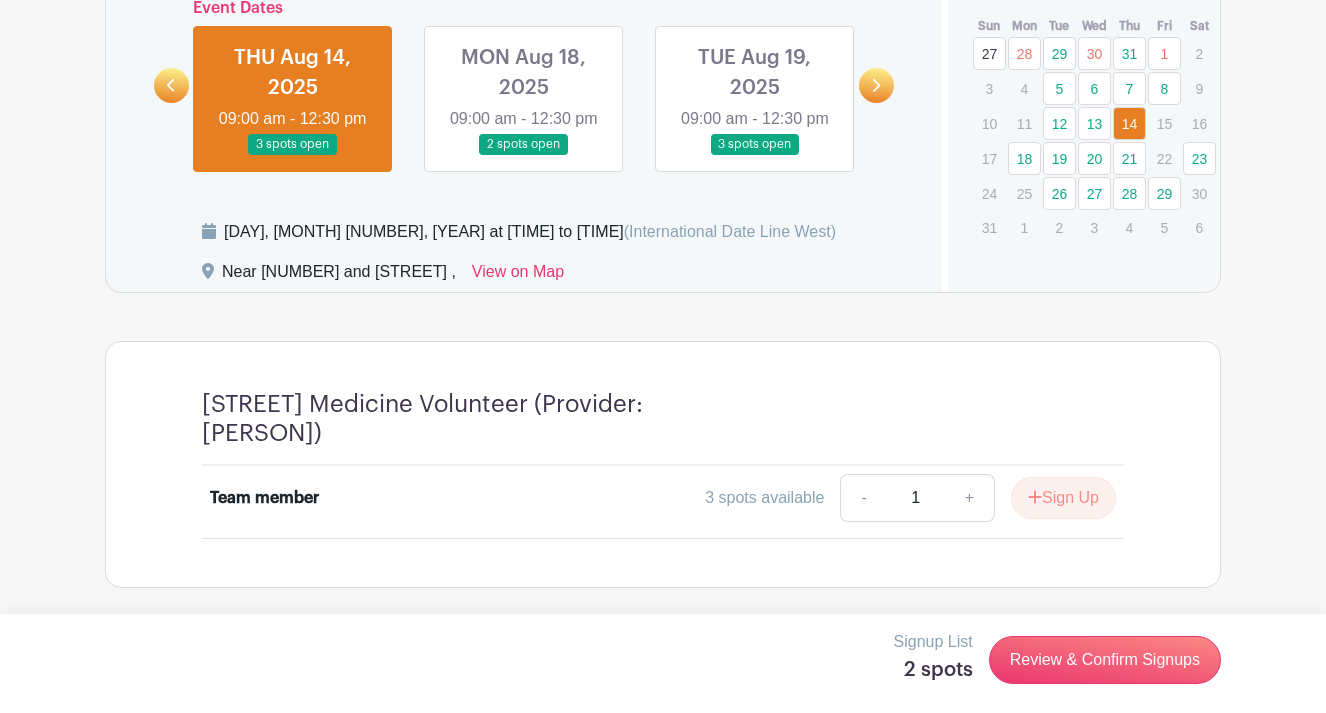 click at bounding box center (663, 356) 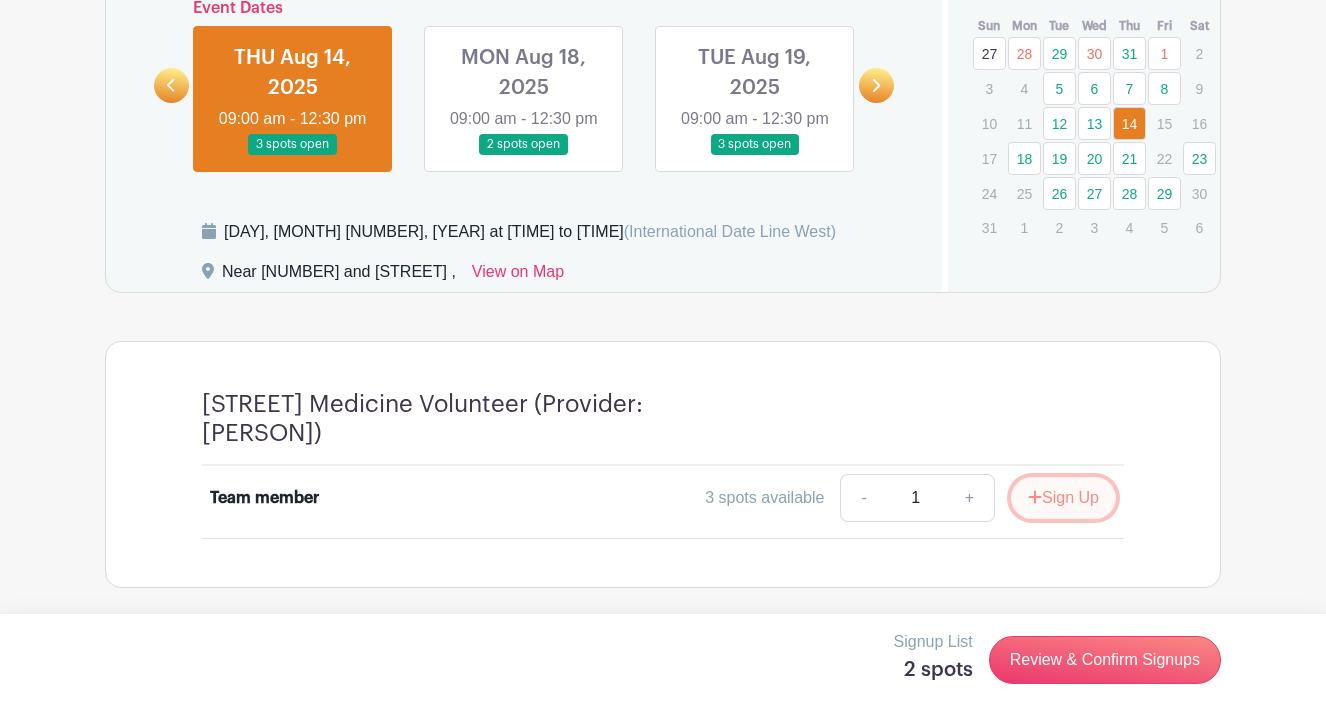 click on "Sign Up" at bounding box center (1063, 498) 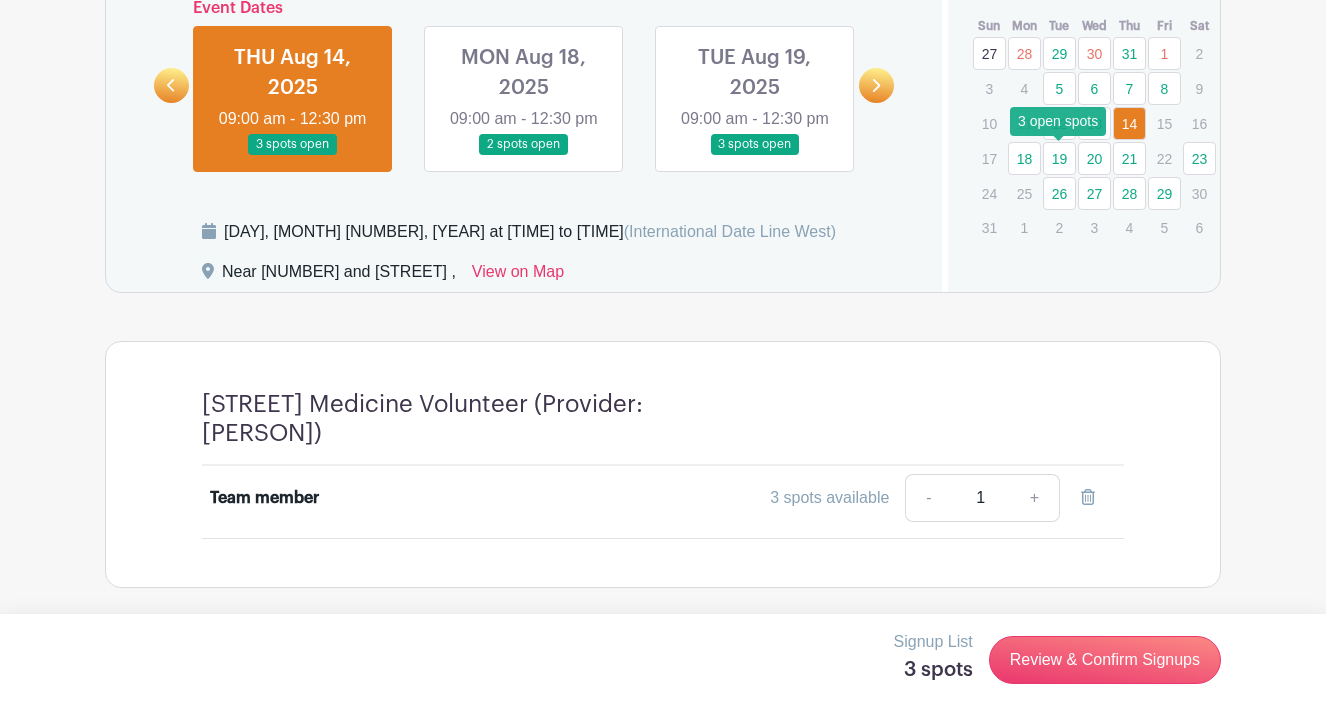 click on "19" at bounding box center (1059, 158) 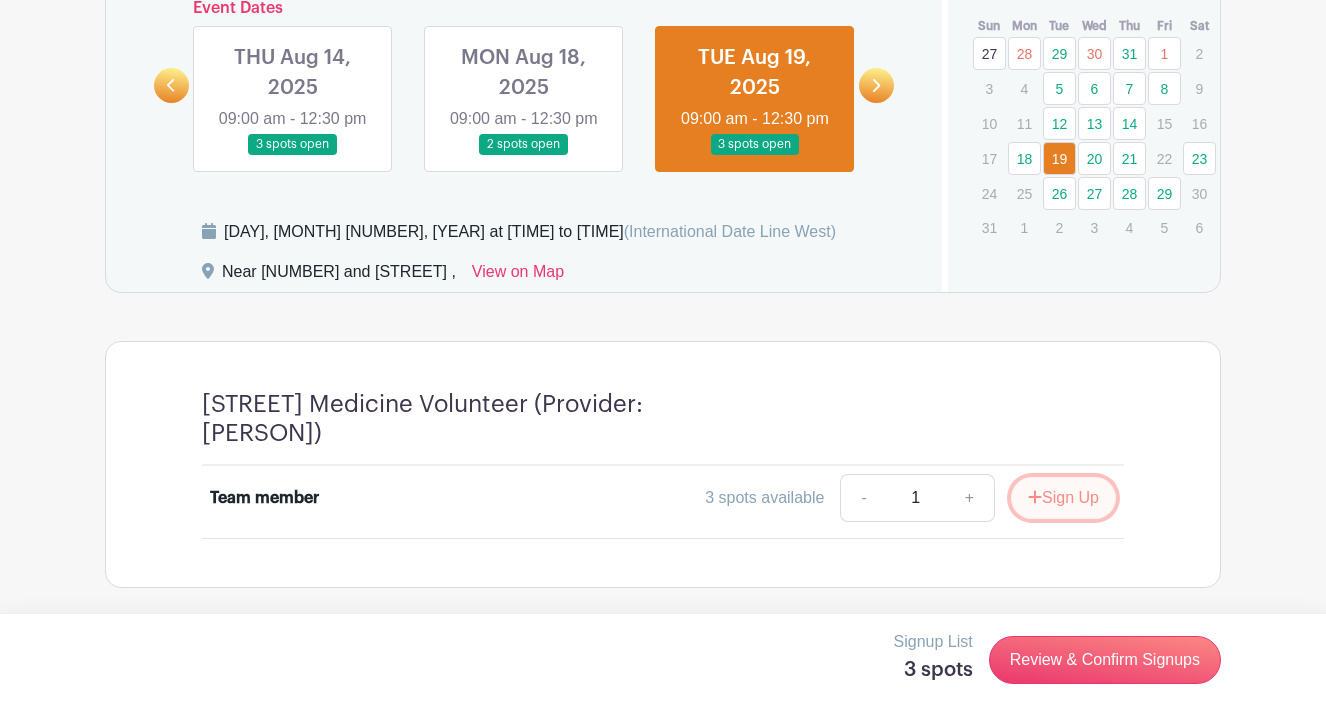 click on "Sign Up" at bounding box center [1063, 498] 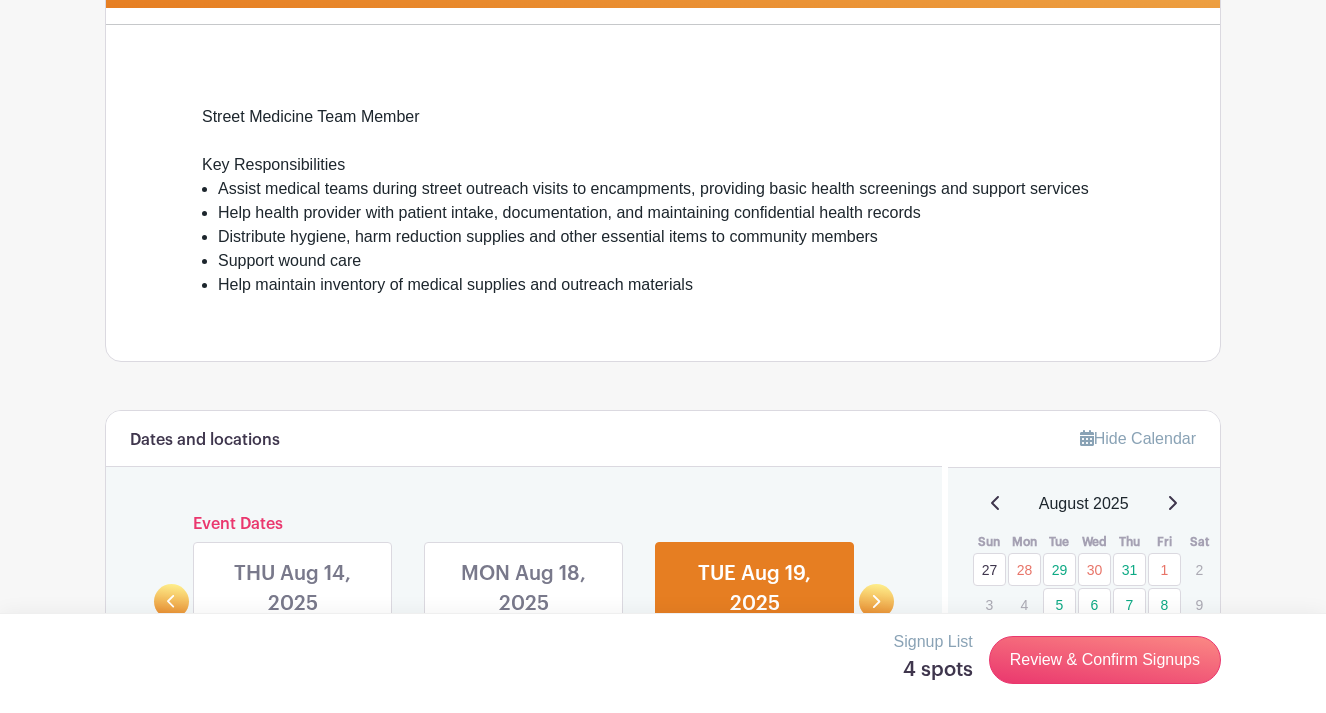 scroll, scrollTop: 1015, scrollLeft: 0, axis: vertical 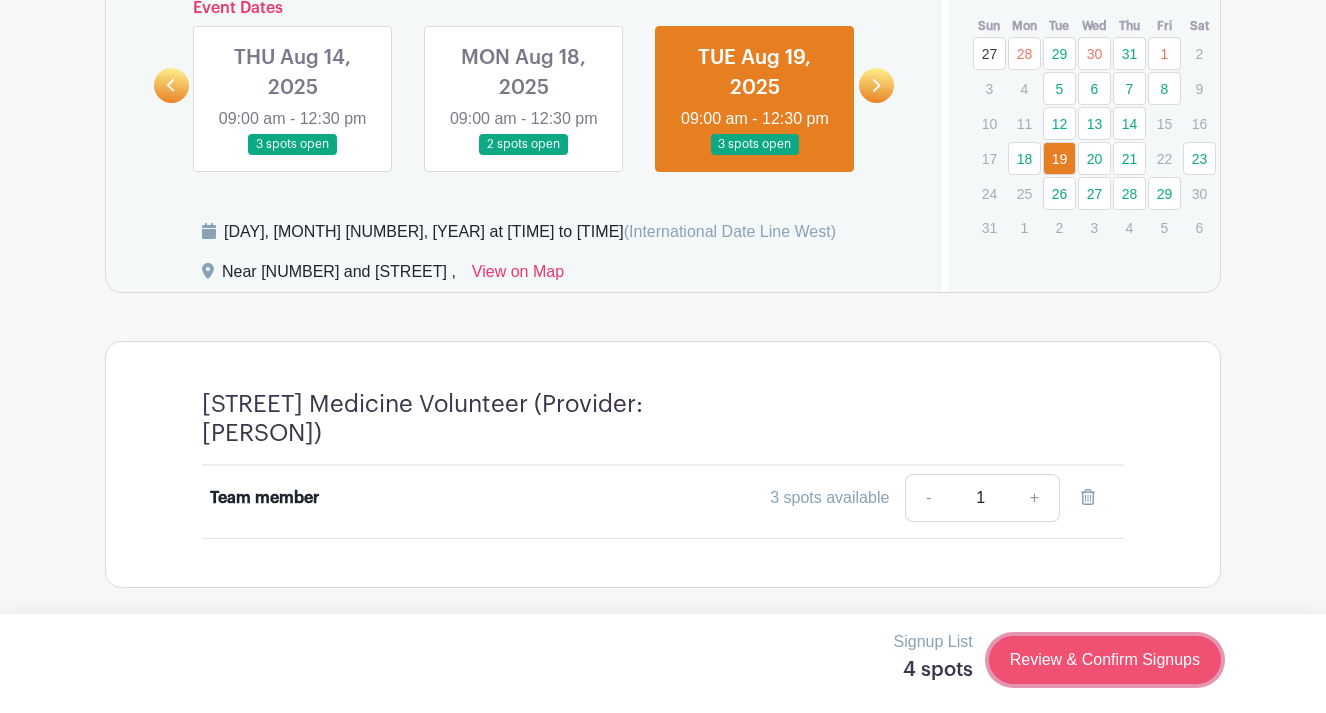 click on "Review & Confirm Signups" at bounding box center (1105, 660) 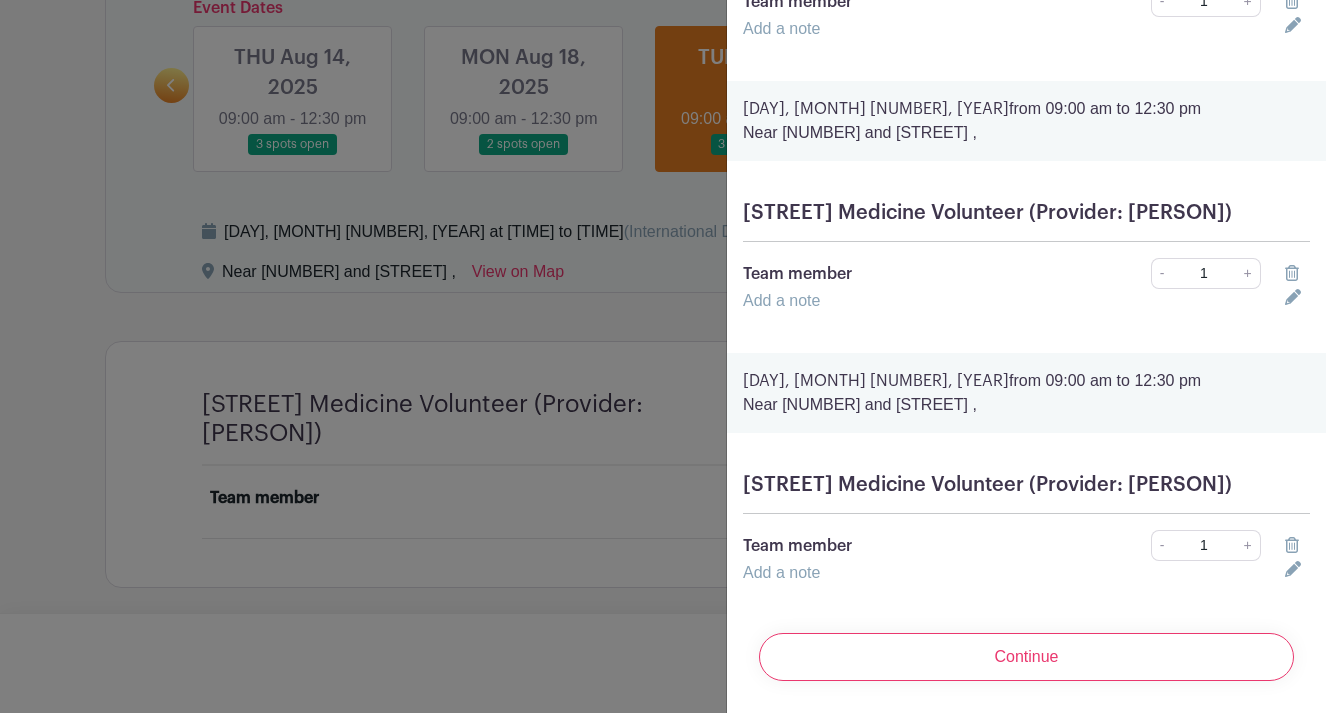 scroll, scrollTop: 631, scrollLeft: 0, axis: vertical 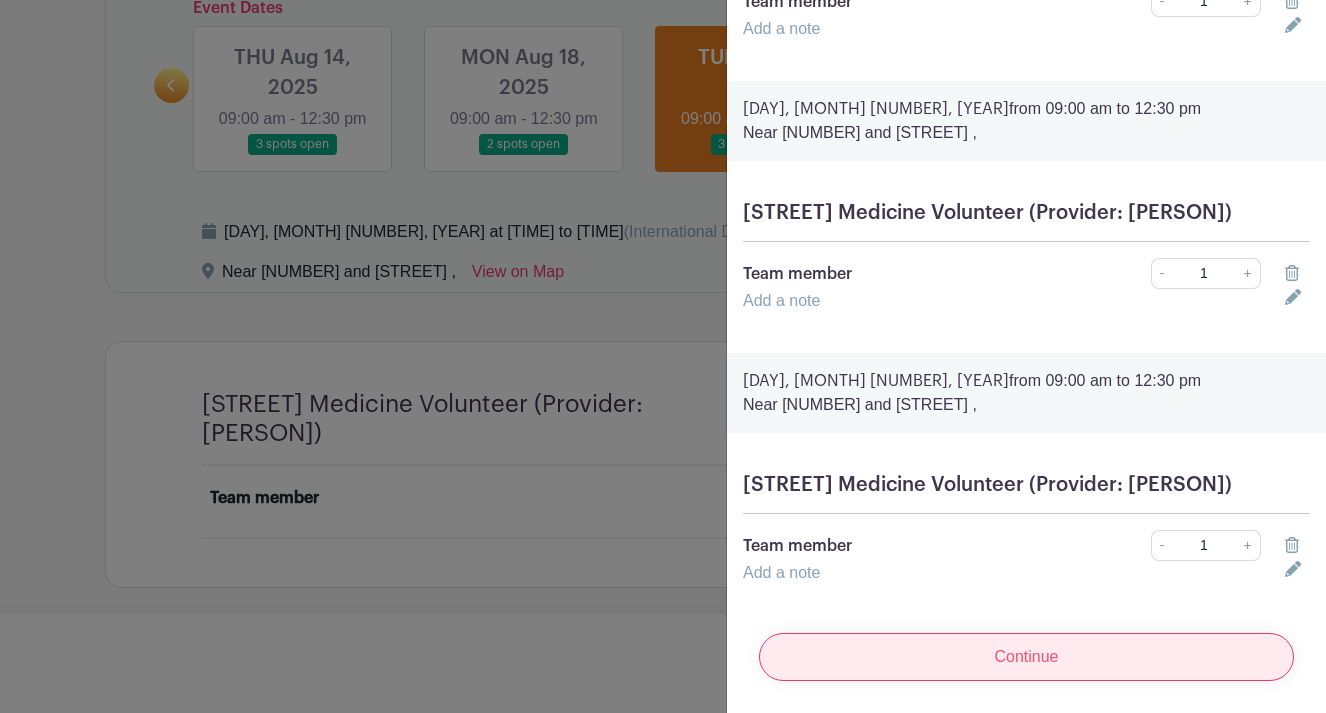 click on "Continue" at bounding box center (1026, 657) 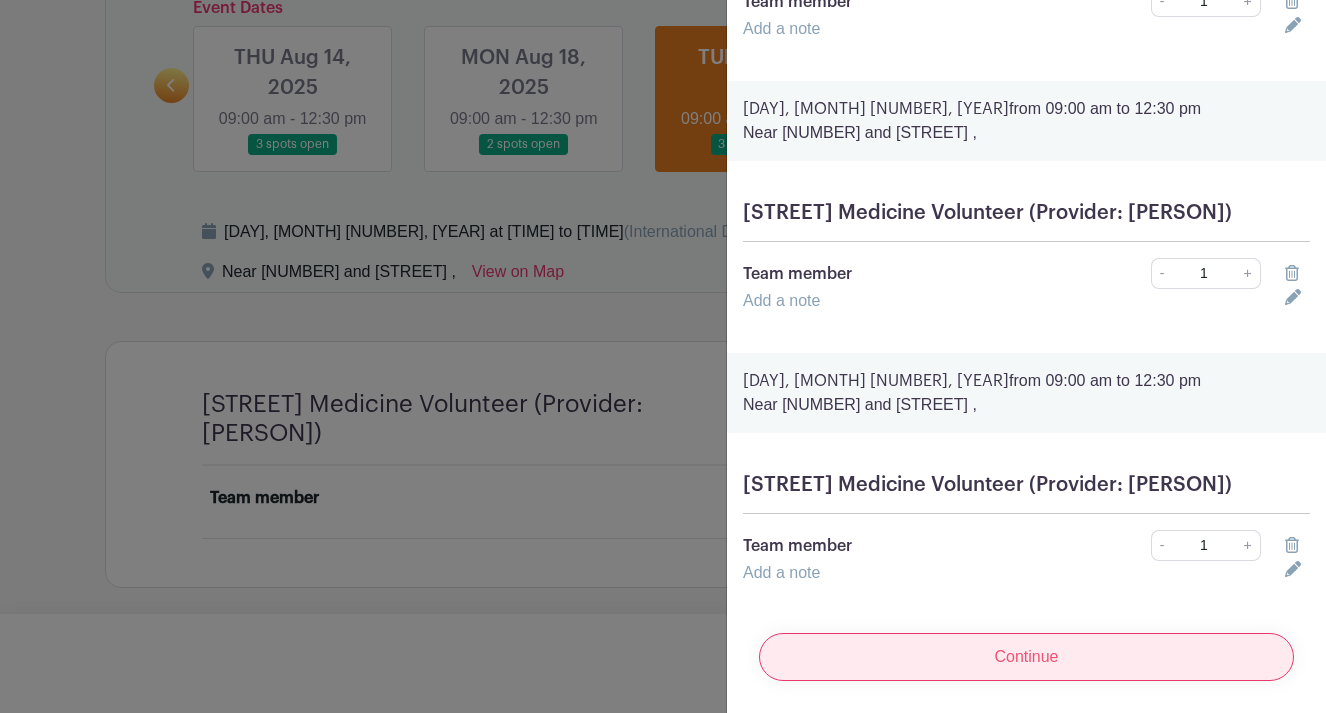scroll, scrollTop: 0, scrollLeft: 0, axis: both 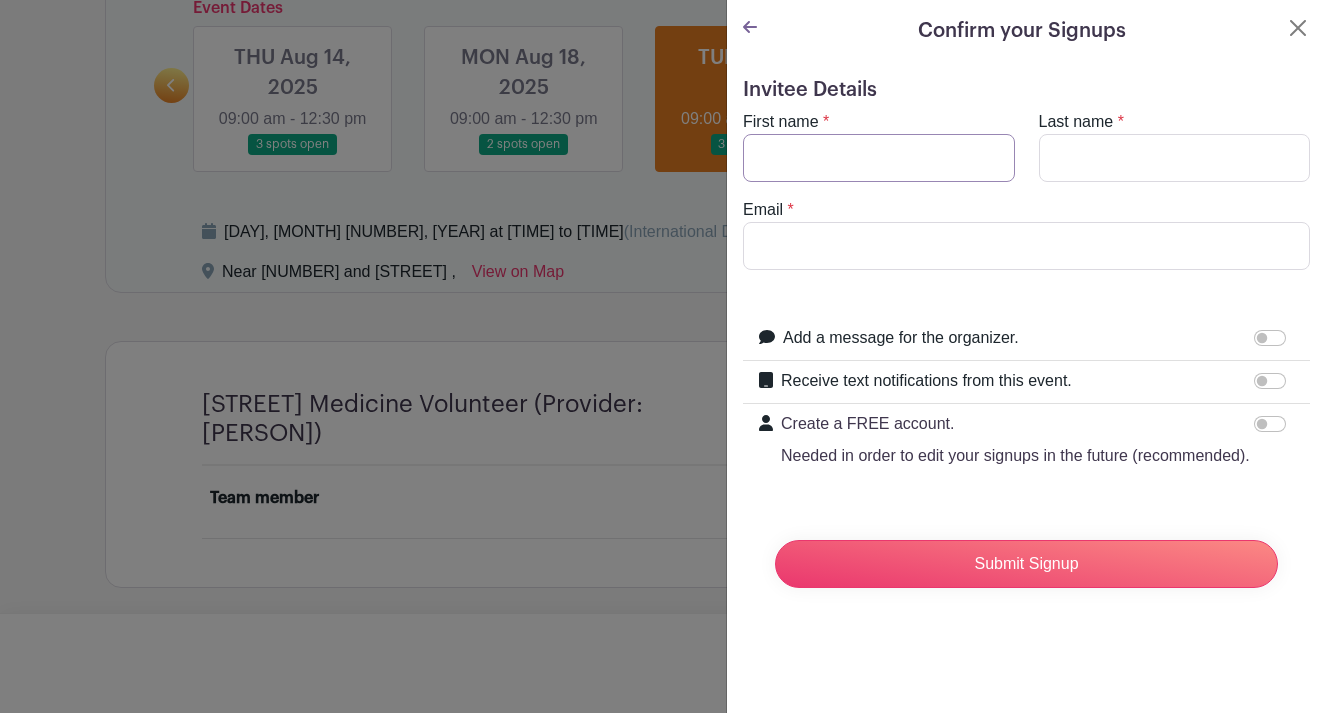 click on "First name" at bounding box center [879, 158] 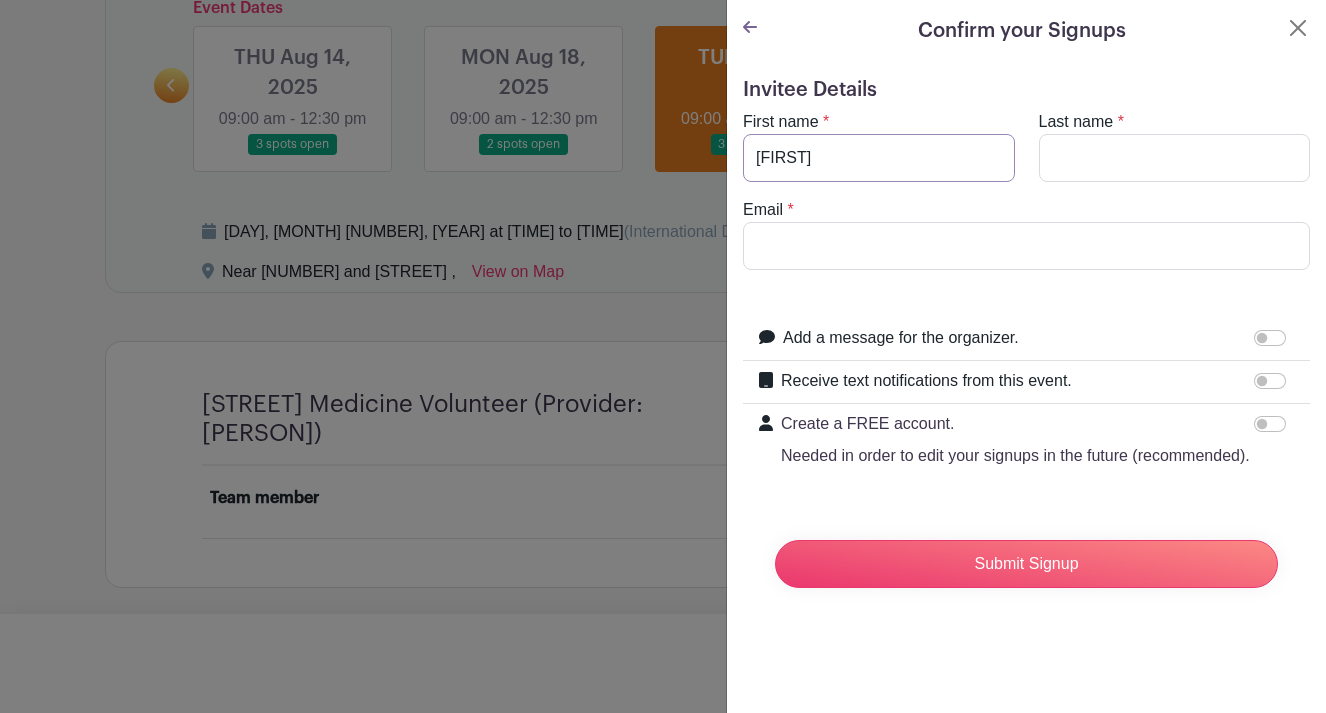 type on "[FIRST]" 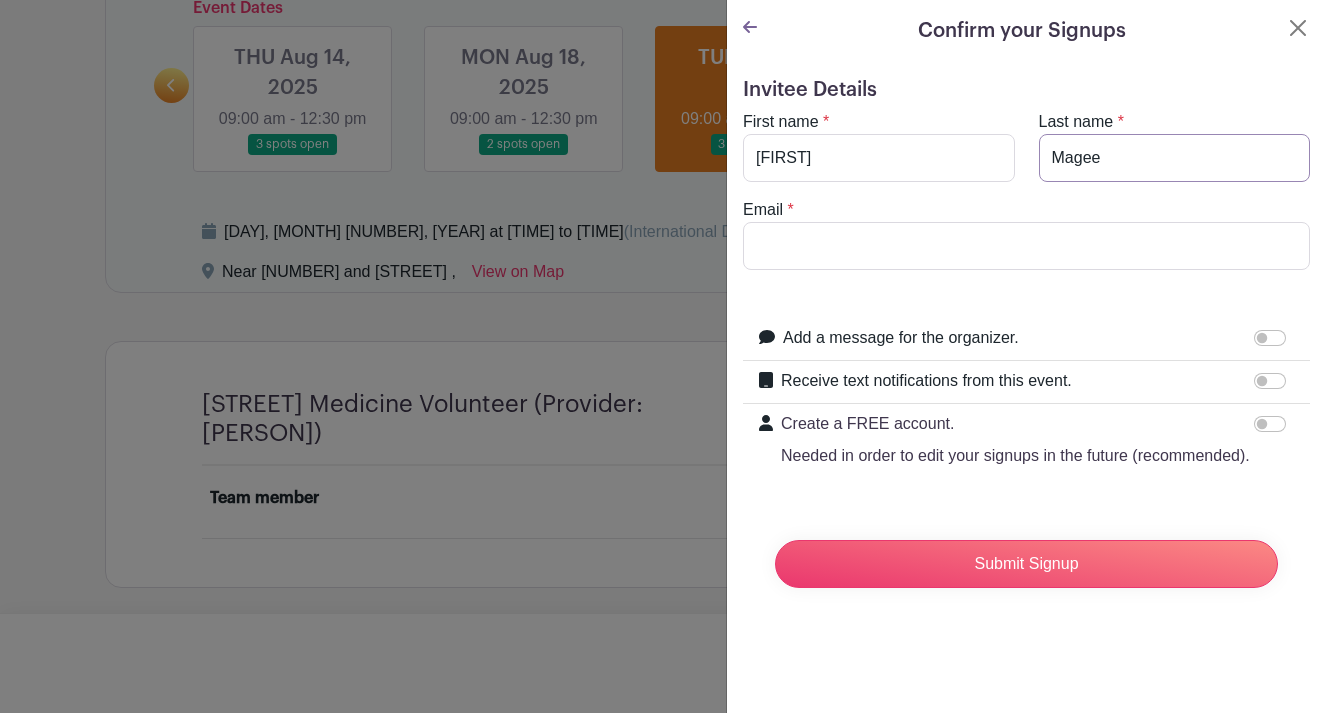 type on "Magee" 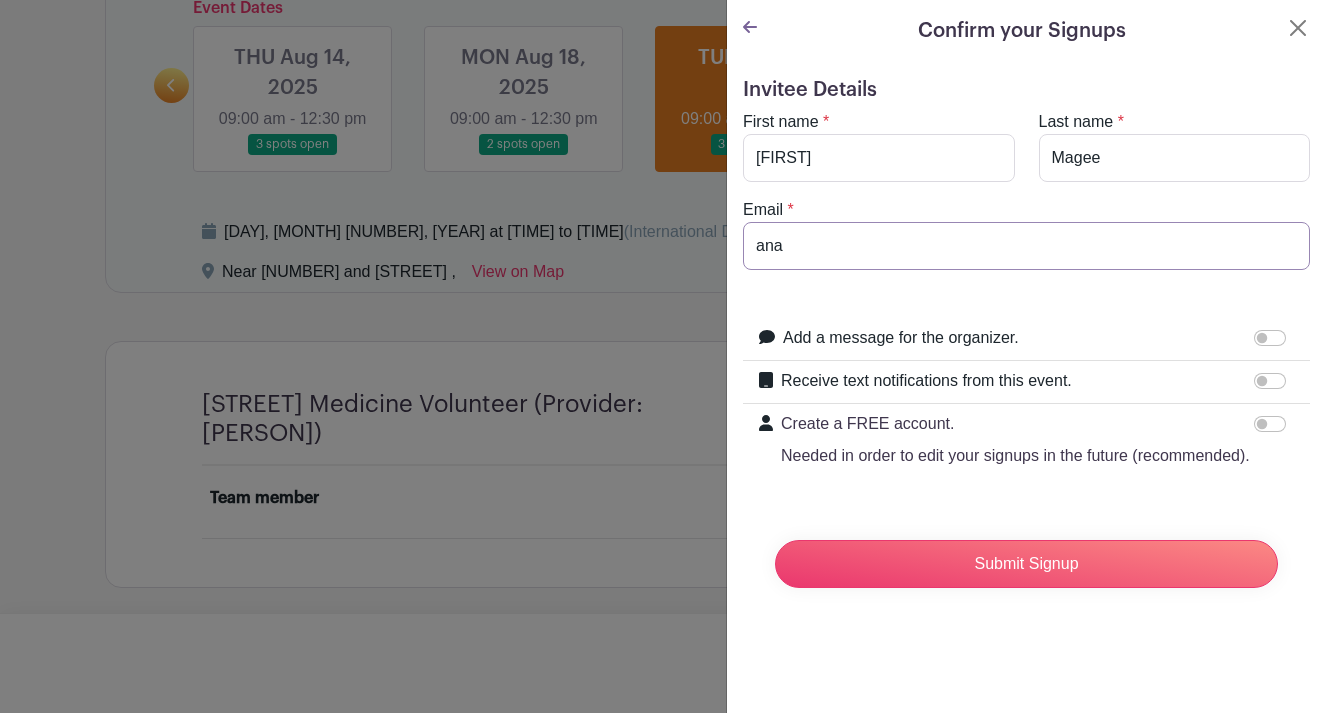 type on "[EMAIL]" 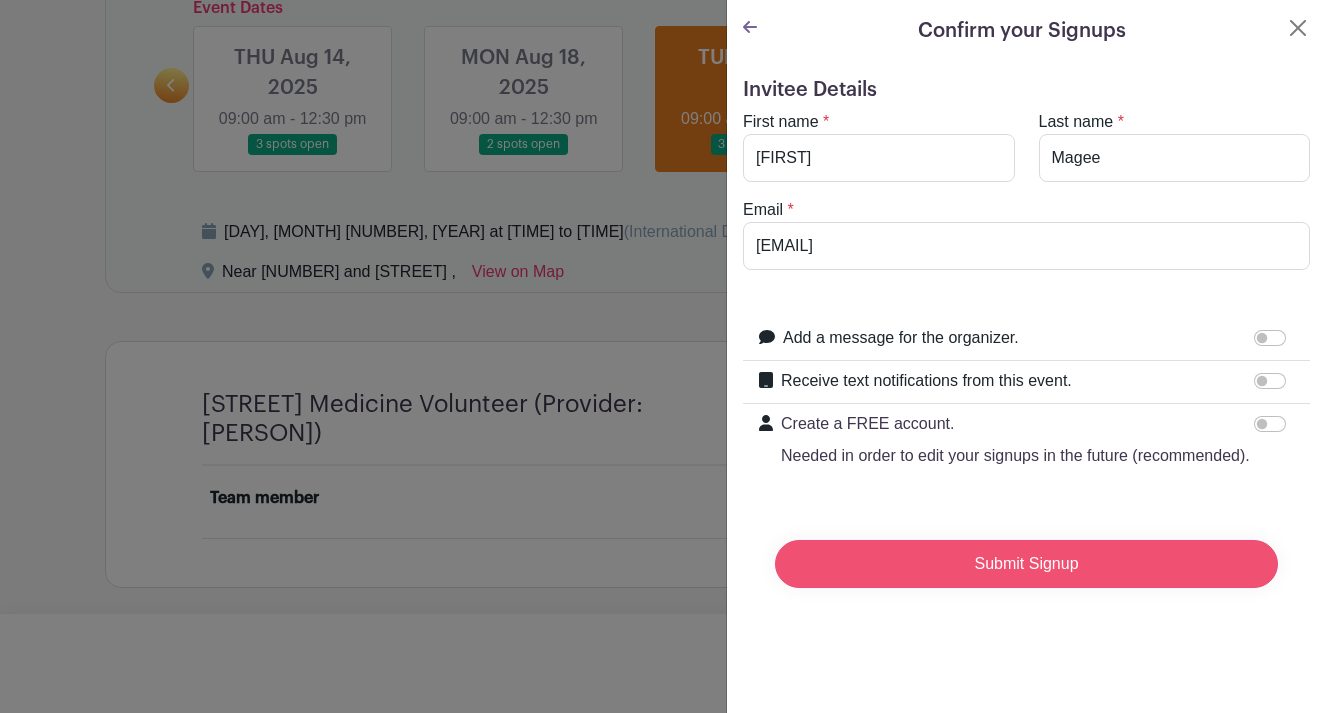 click on "Submit Signup" at bounding box center (1026, 564) 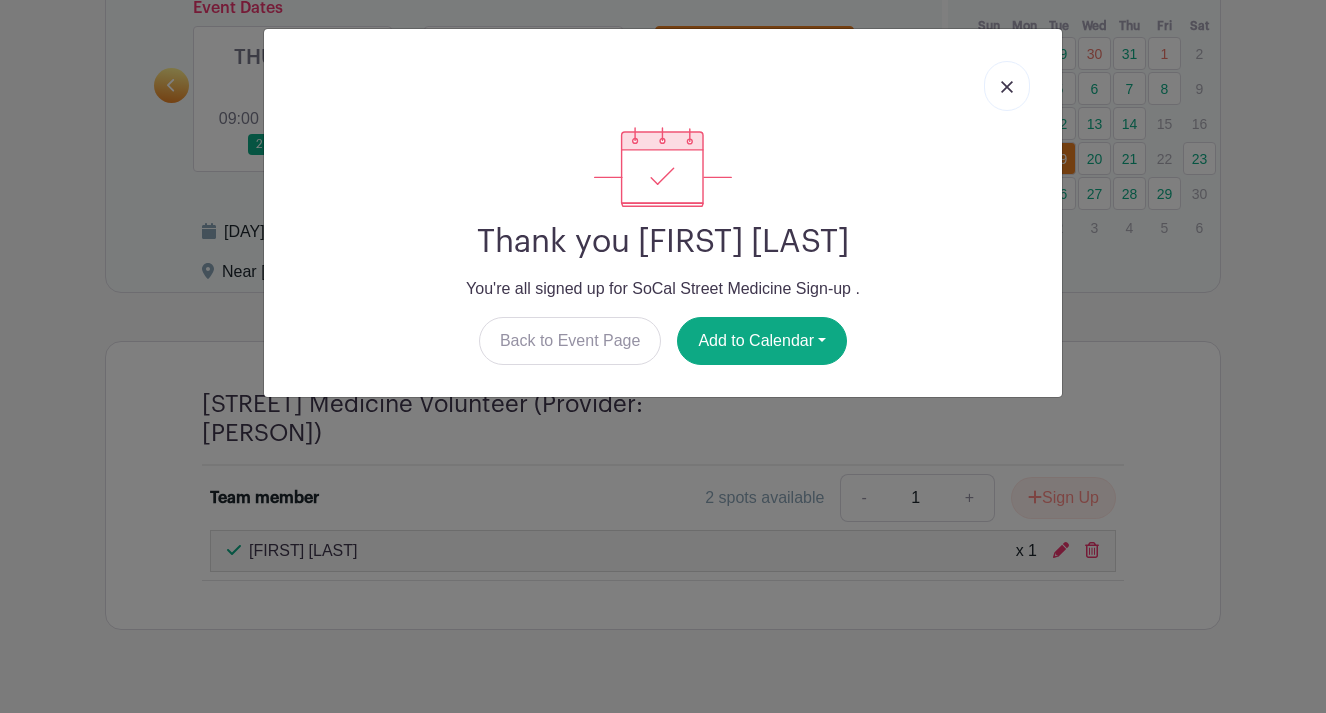 click at bounding box center [1007, 86] 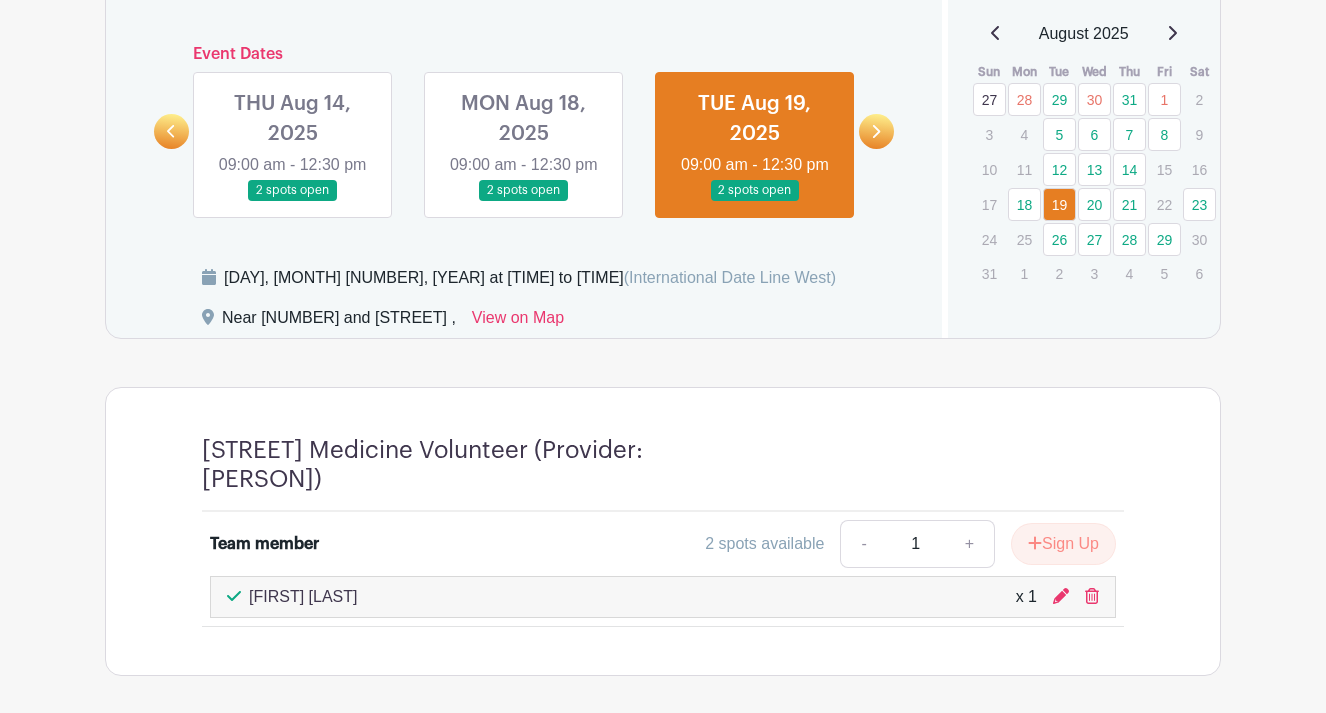 scroll, scrollTop: 967, scrollLeft: 0, axis: vertical 